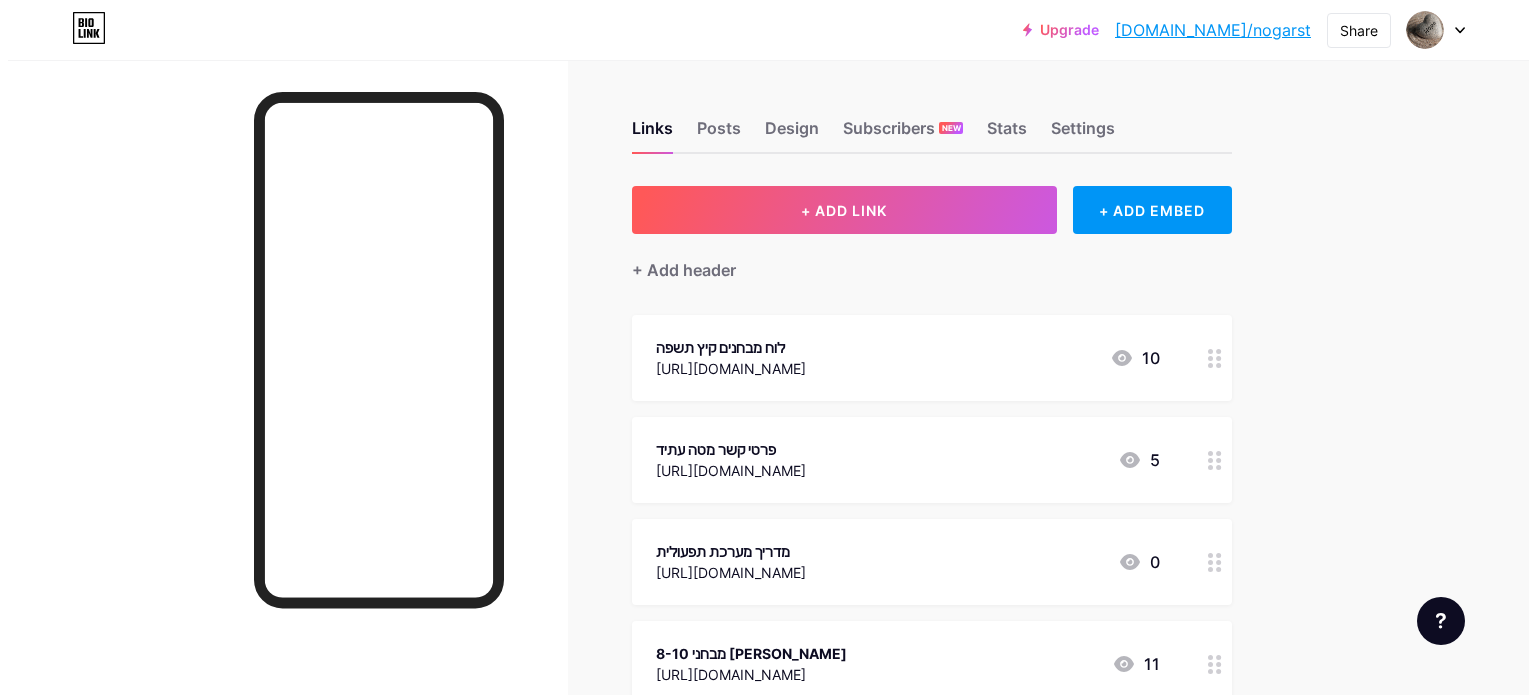 scroll, scrollTop: 0, scrollLeft: 0, axis: both 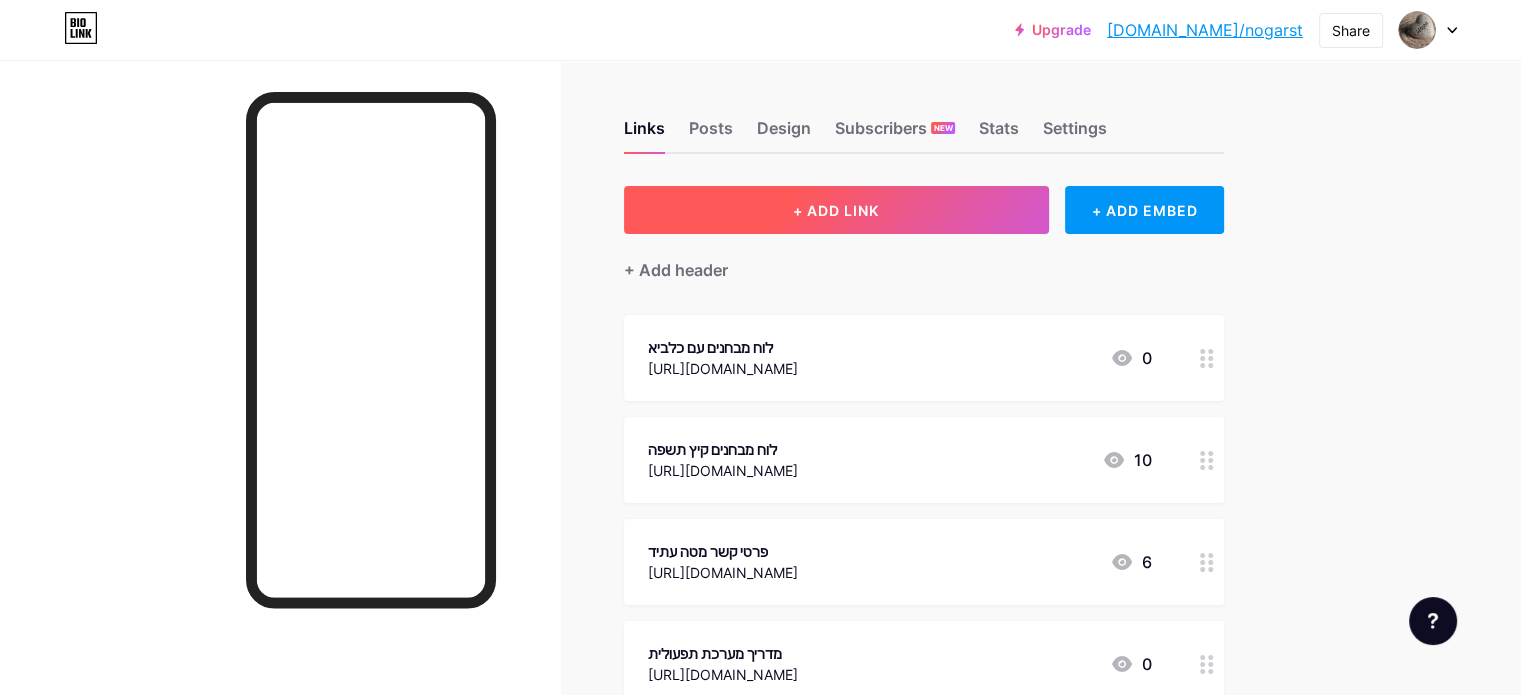 click on "+ ADD LINK" at bounding box center (836, 210) 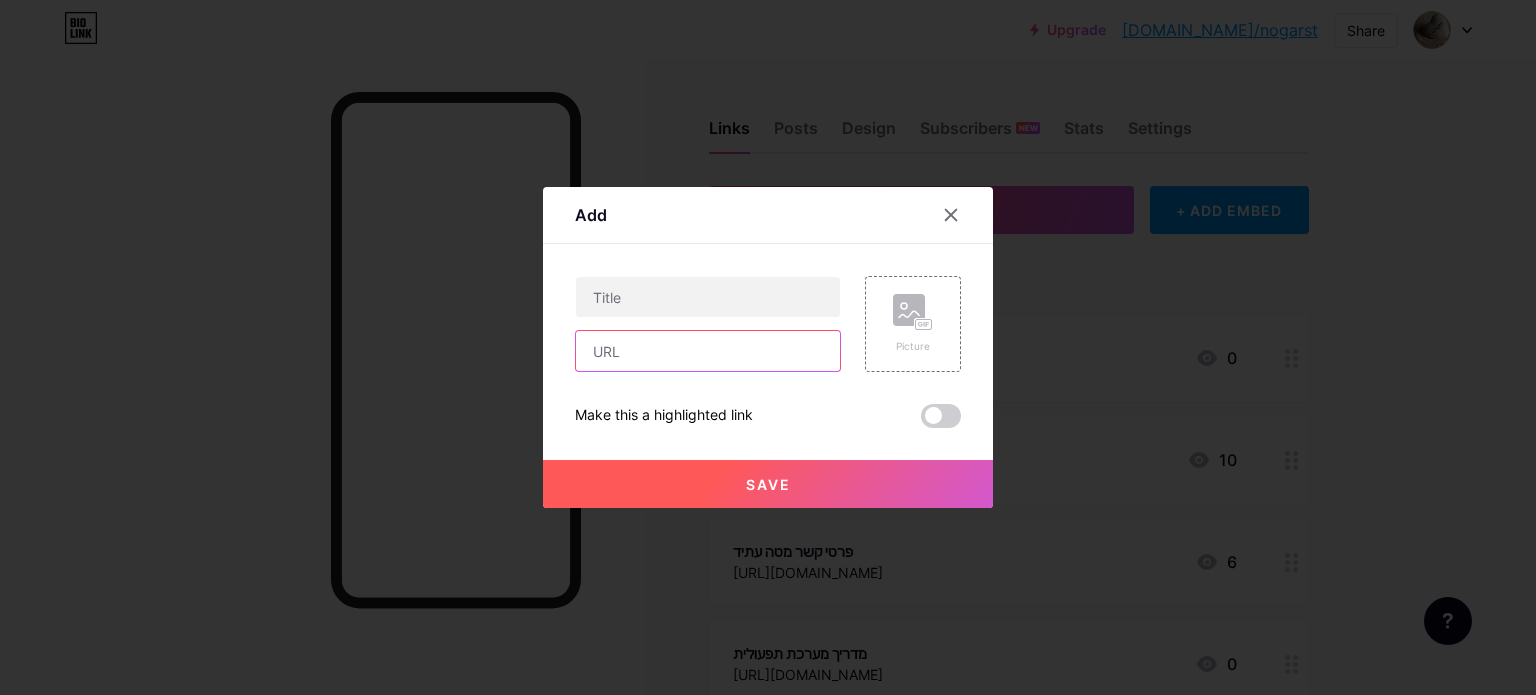 click at bounding box center [708, 351] 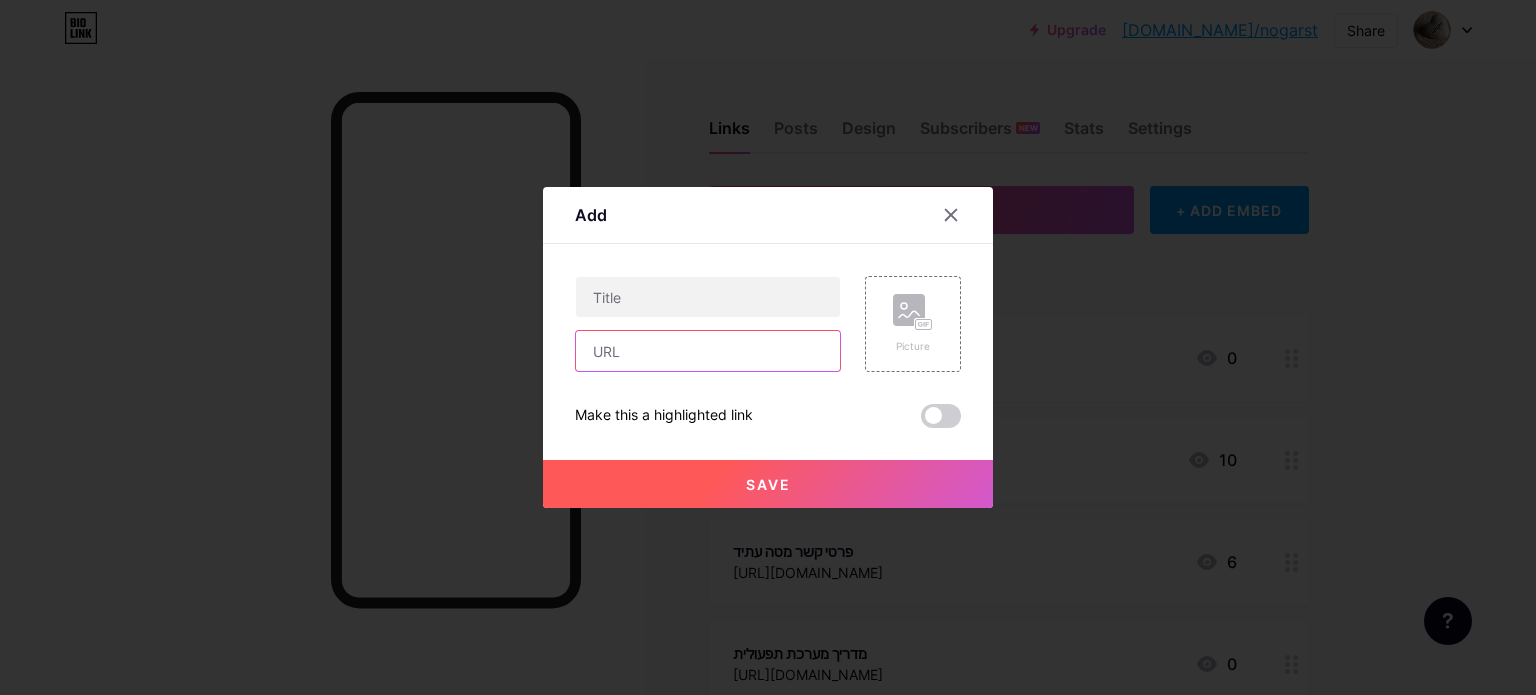 paste on "[URL][DOMAIN_NAME]" 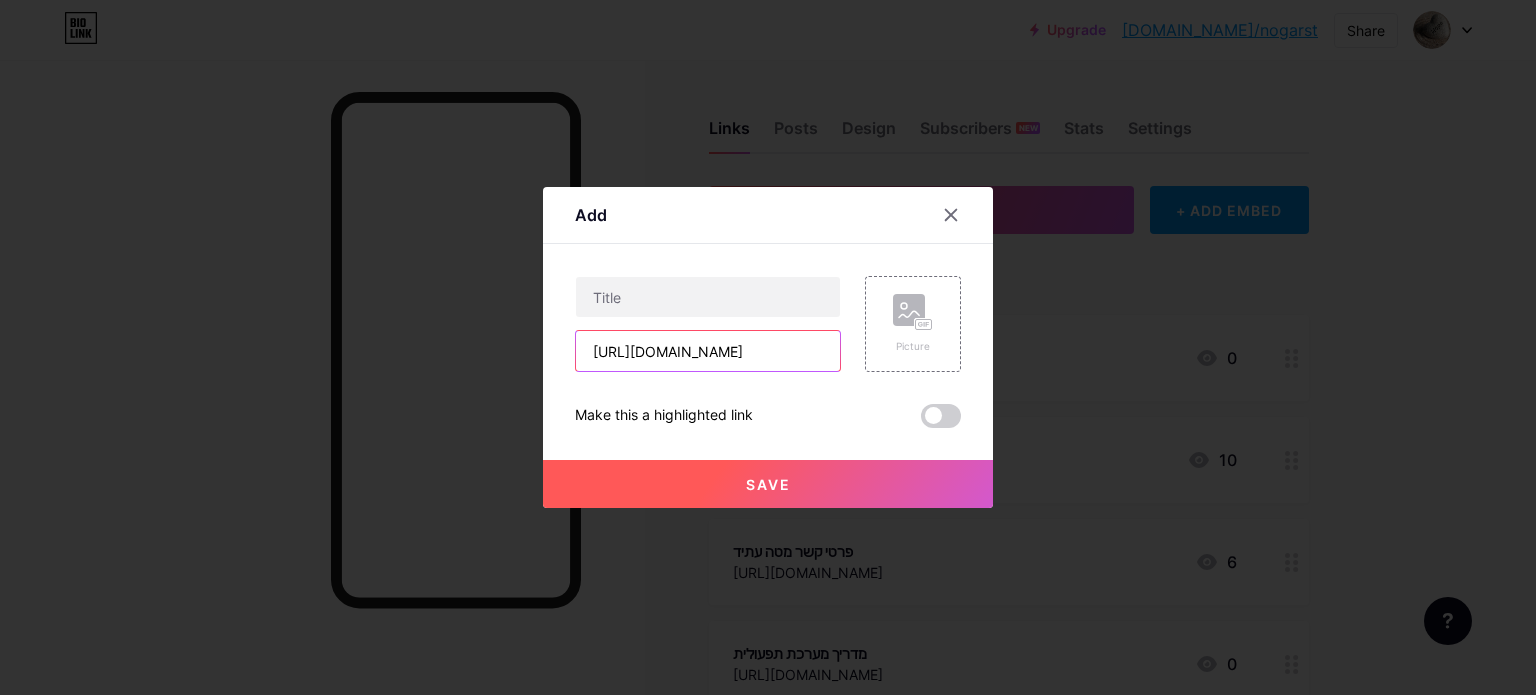 scroll, scrollTop: 0, scrollLeft: 749, axis: horizontal 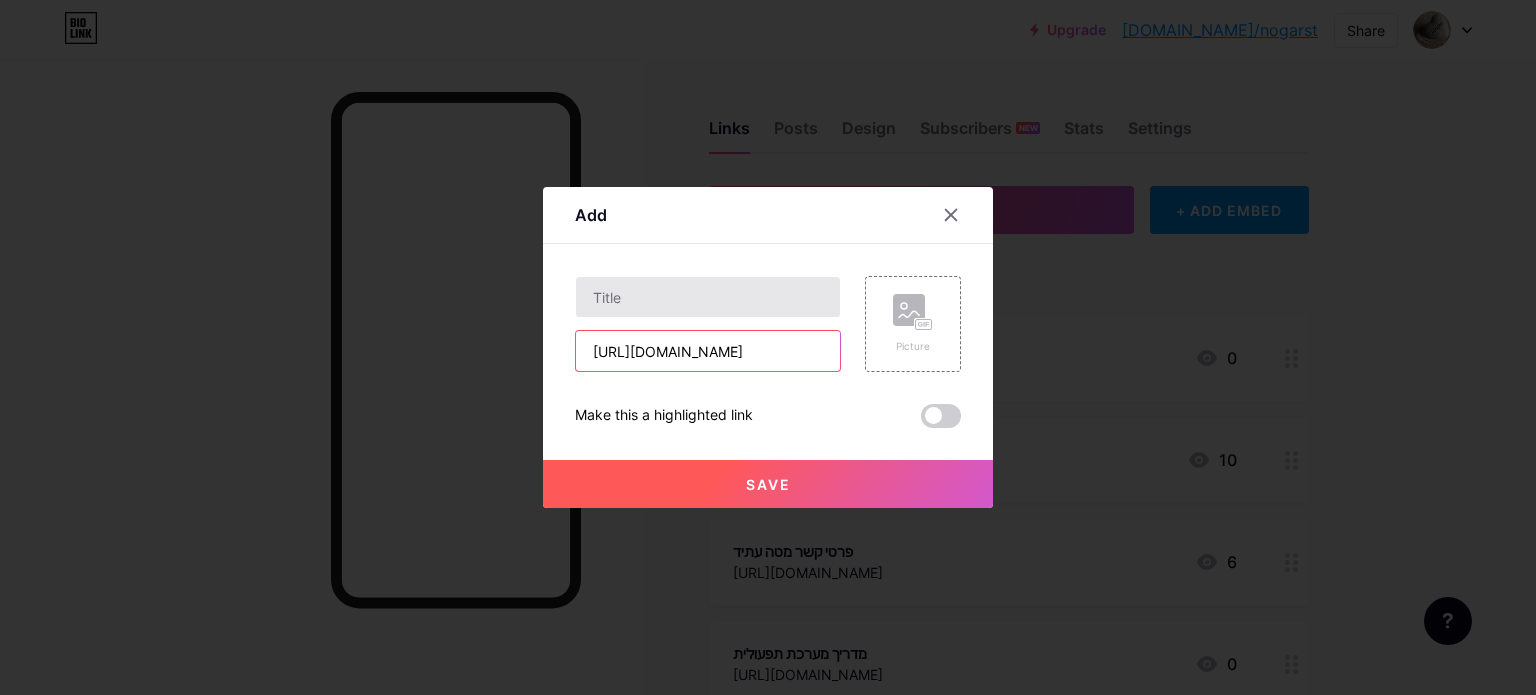 type on "[URL][DOMAIN_NAME]" 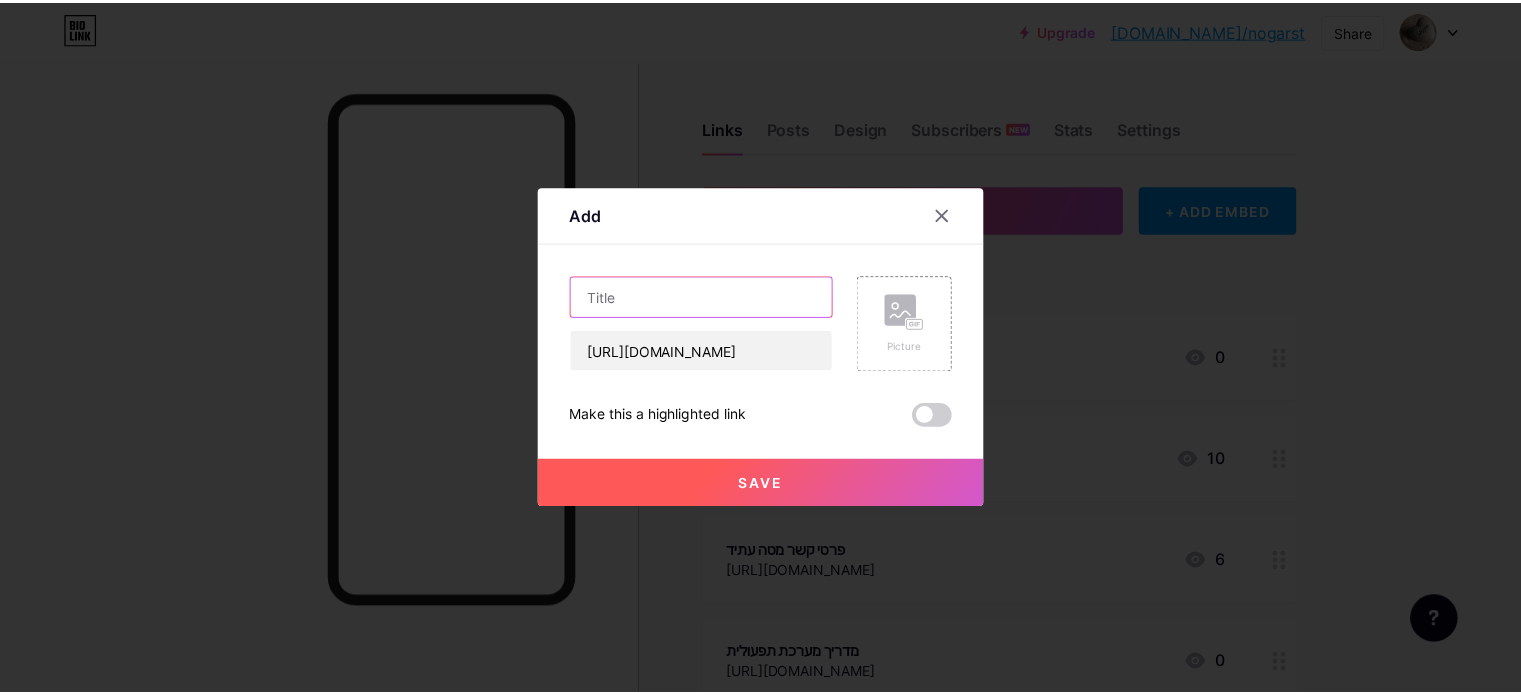 scroll, scrollTop: 0, scrollLeft: 0, axis: both 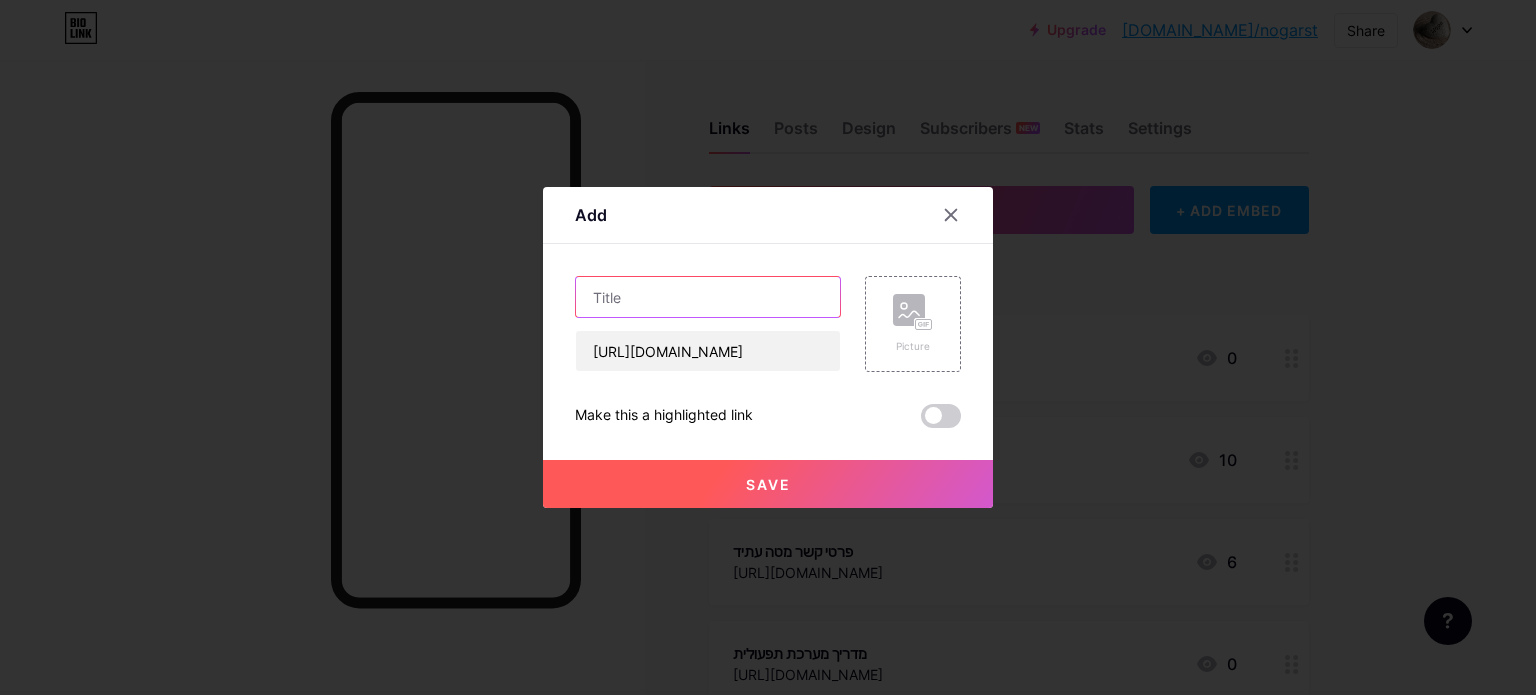 click at bounding box center (708, 297) 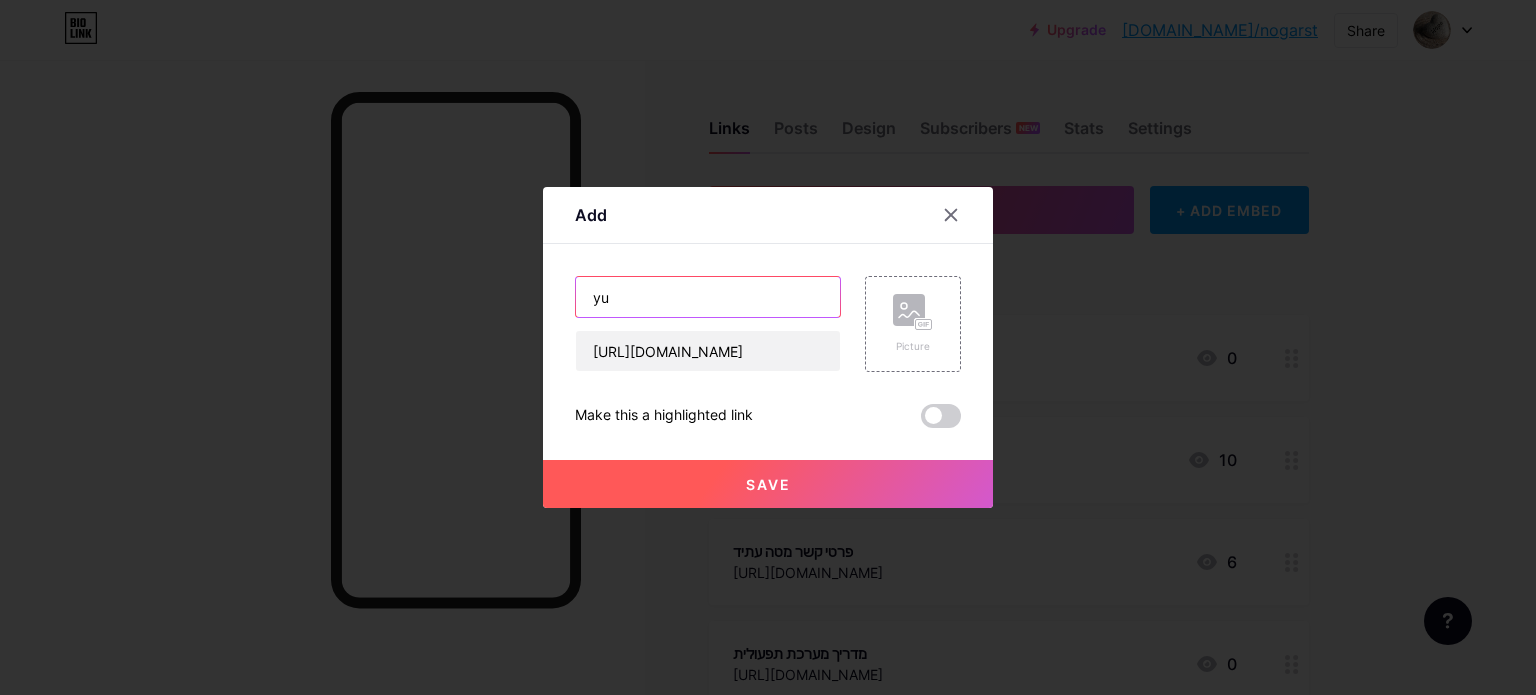 type on "y" 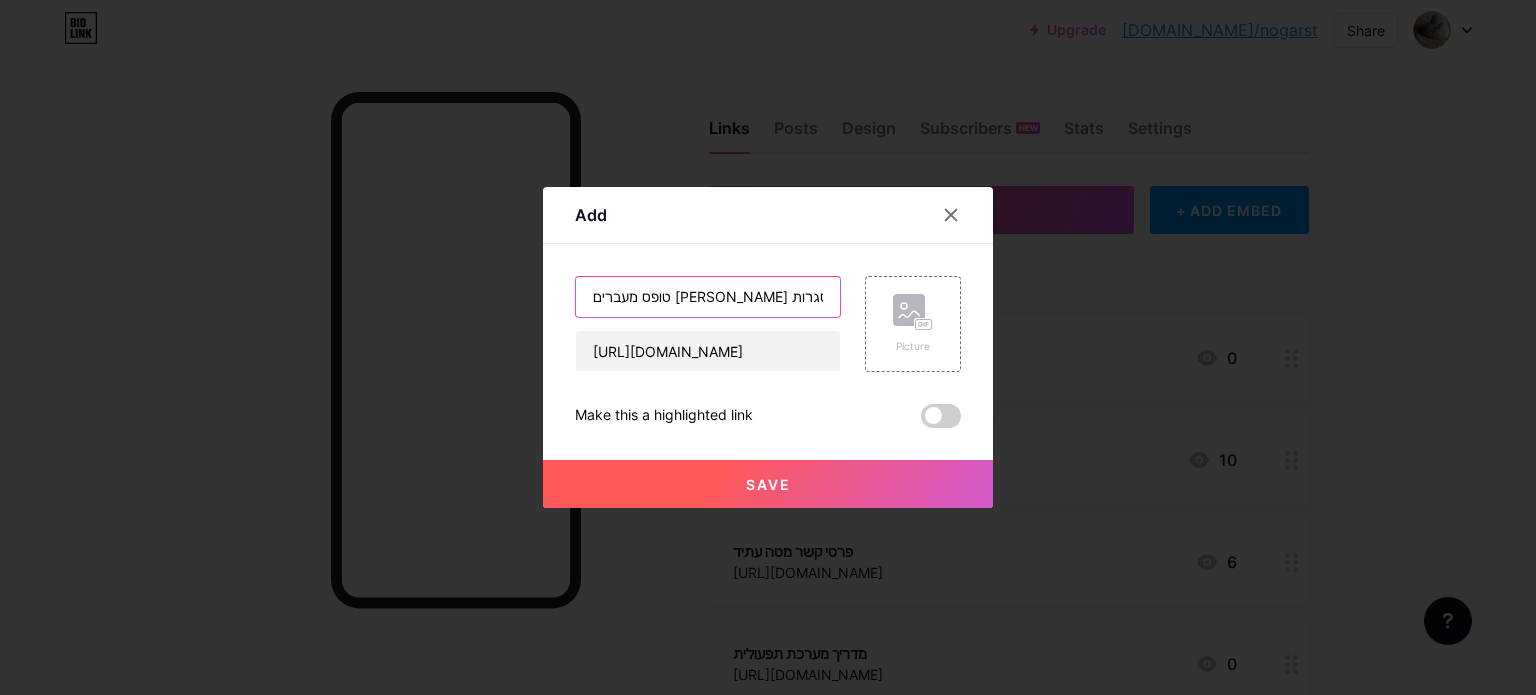 type on "טופס מעברים [PERSON_NAME] מסגרות" 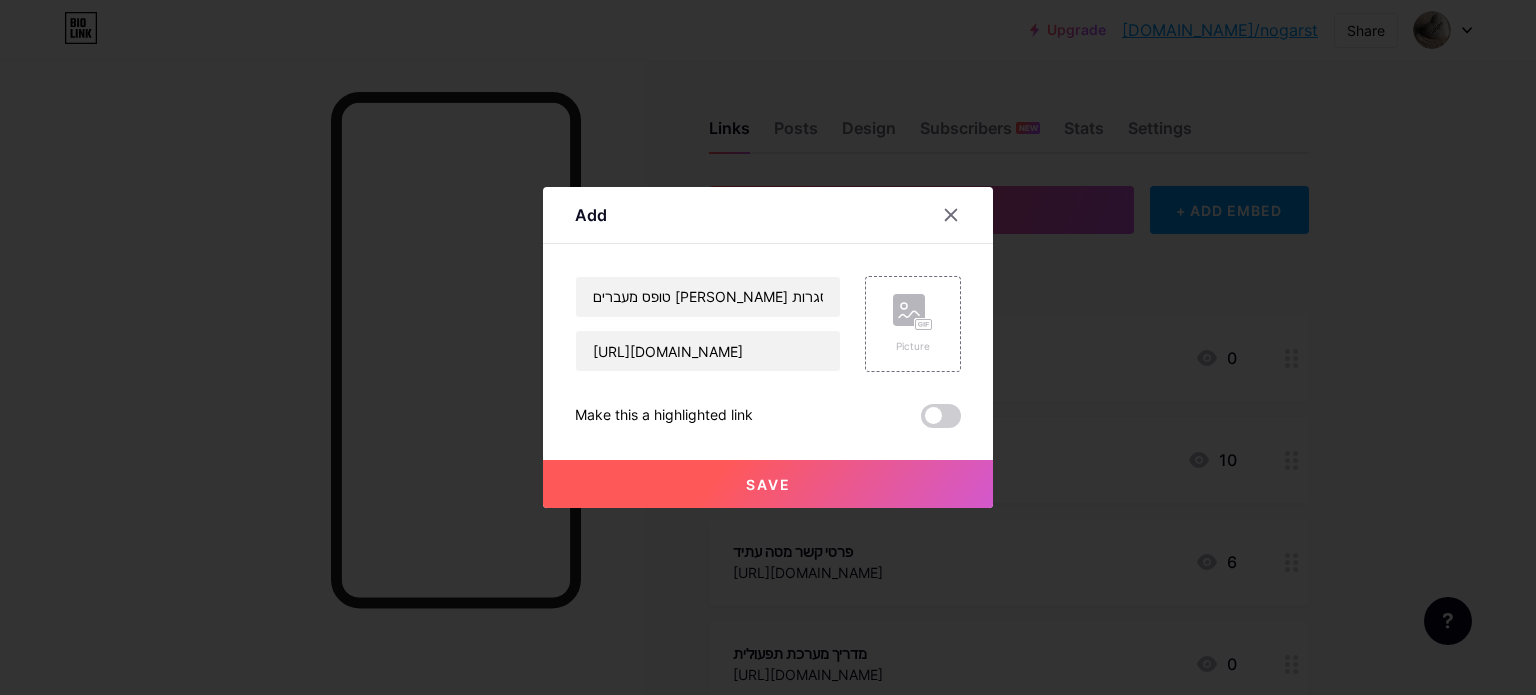 click on "Save" at bounding box center (768, 484) 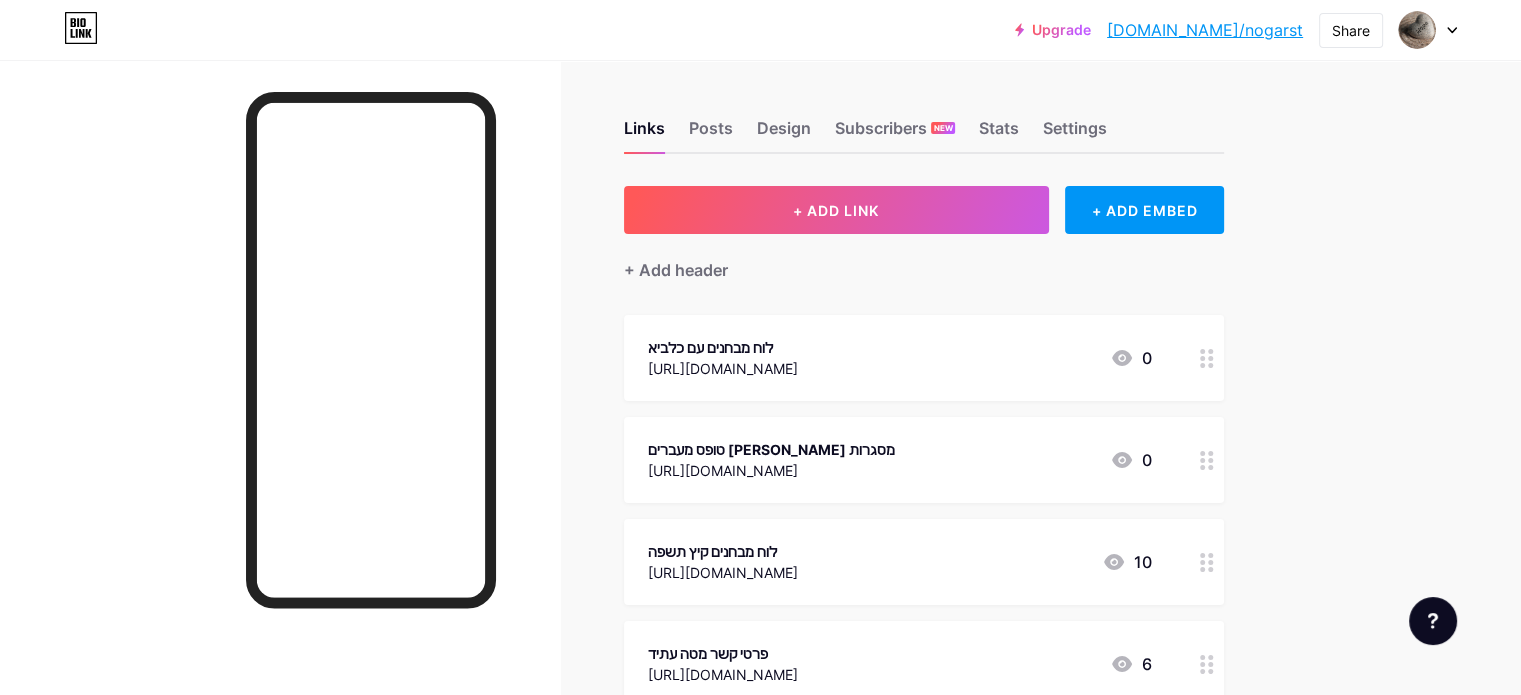 click on "[URL][DOMAIN_NAME]" at bounding box center (723, 368) 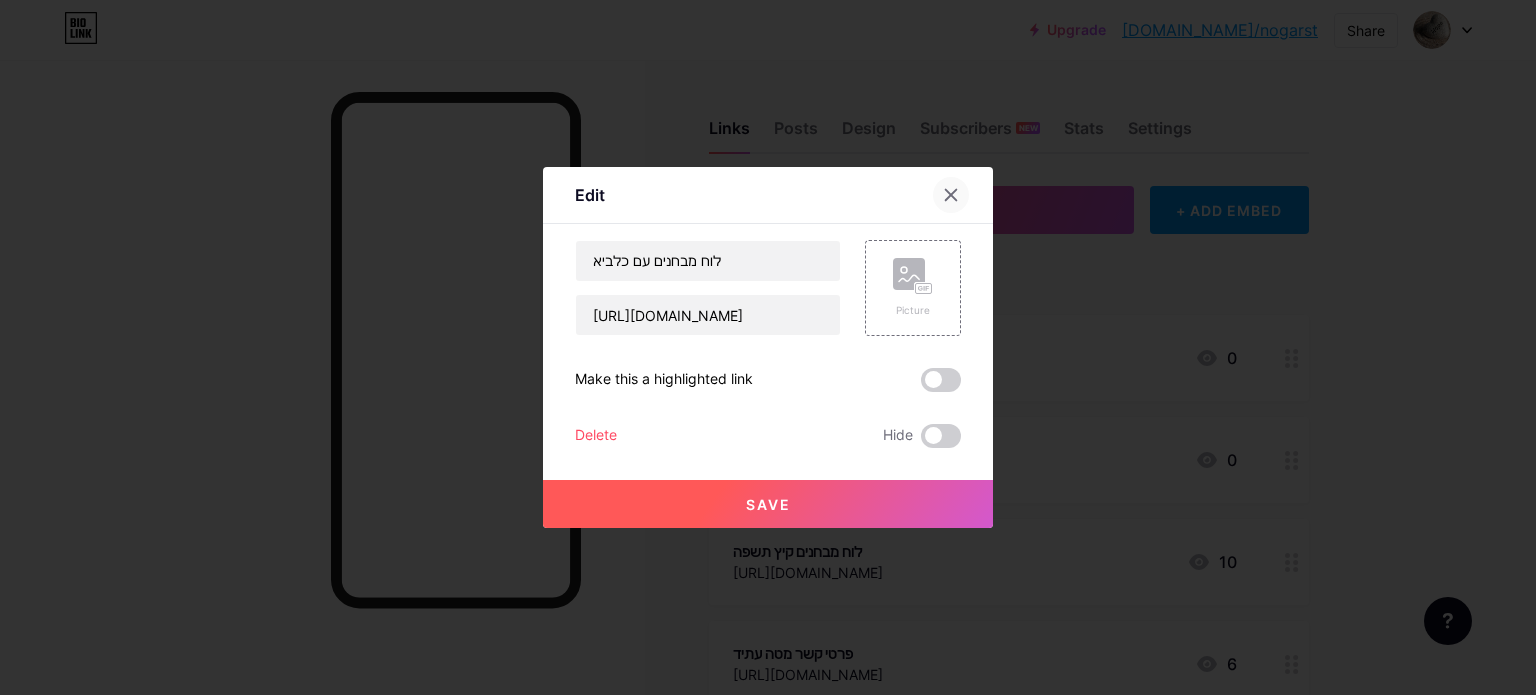 click at bounding box center (951, 195) 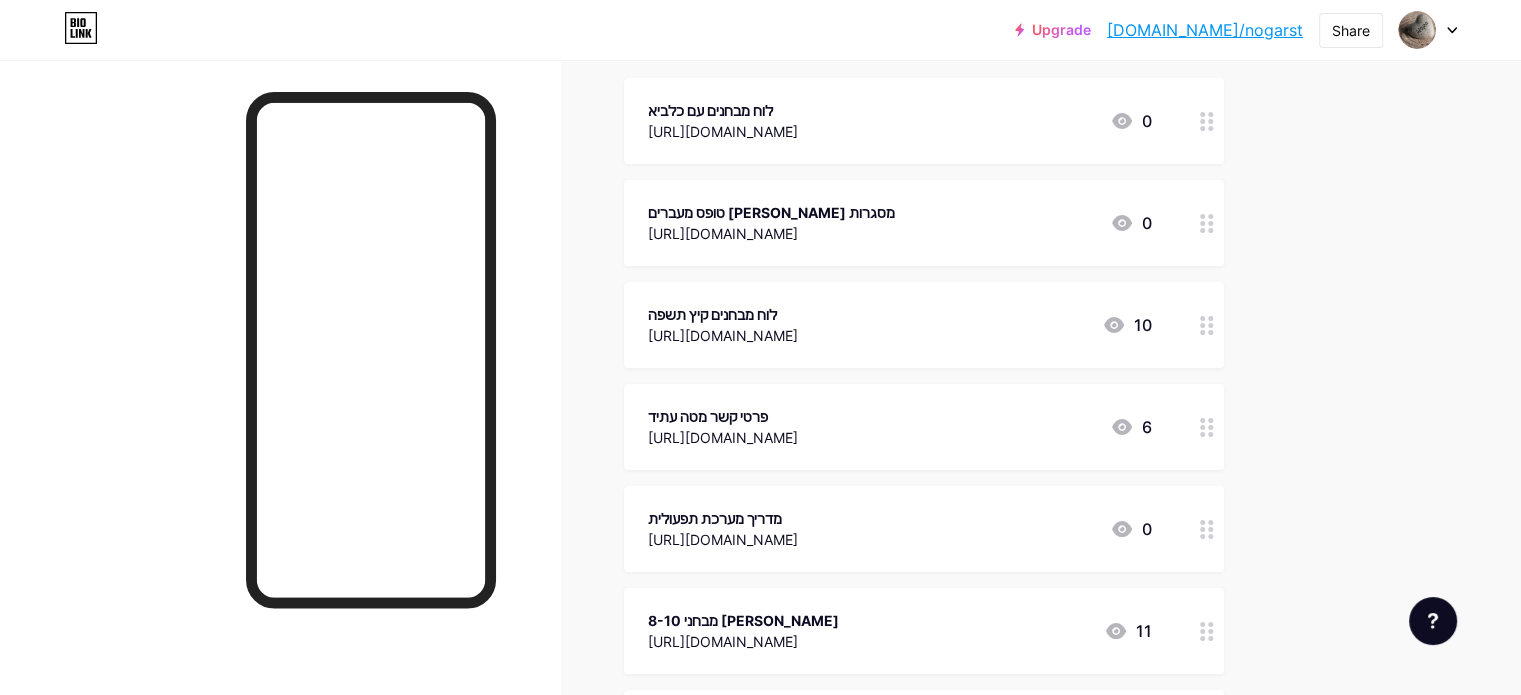 scroll, scrollTop: 300, scrollLeft: 0, axis: vertical 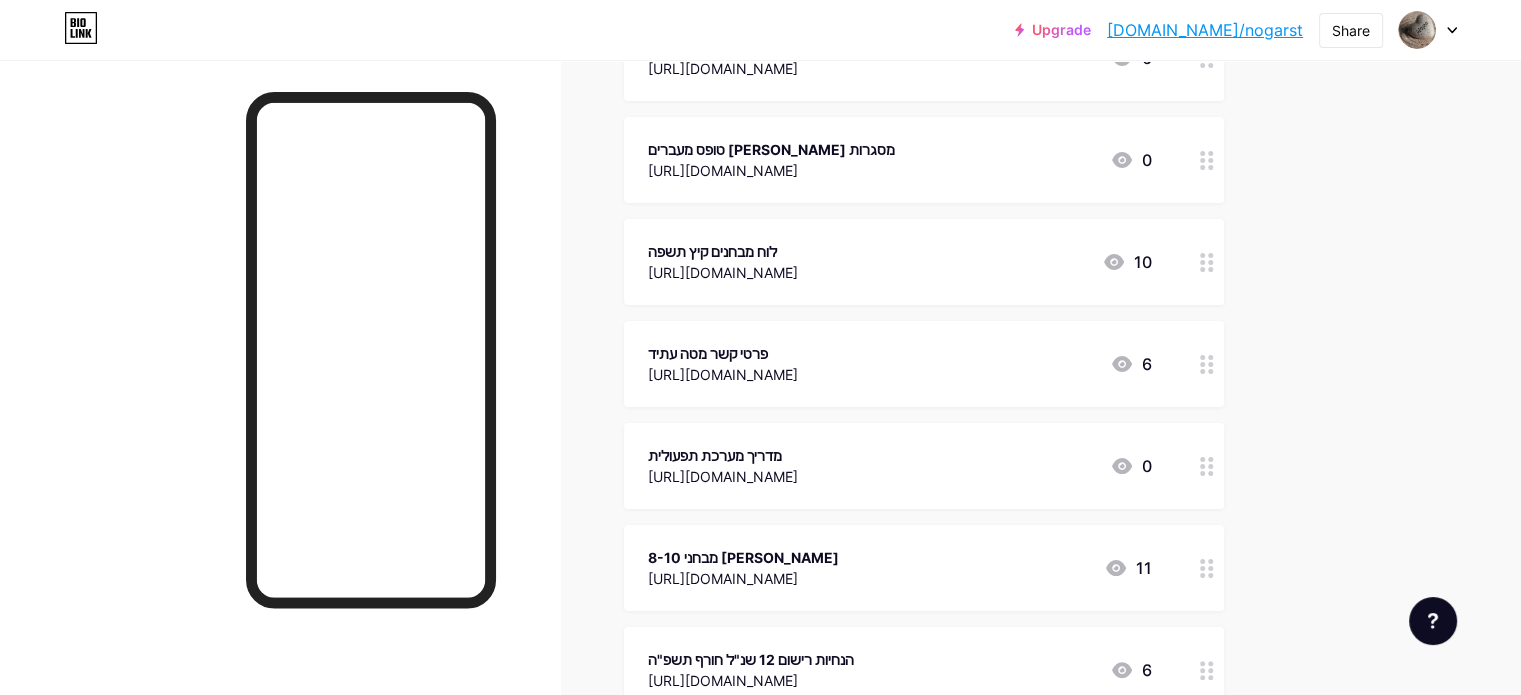 click 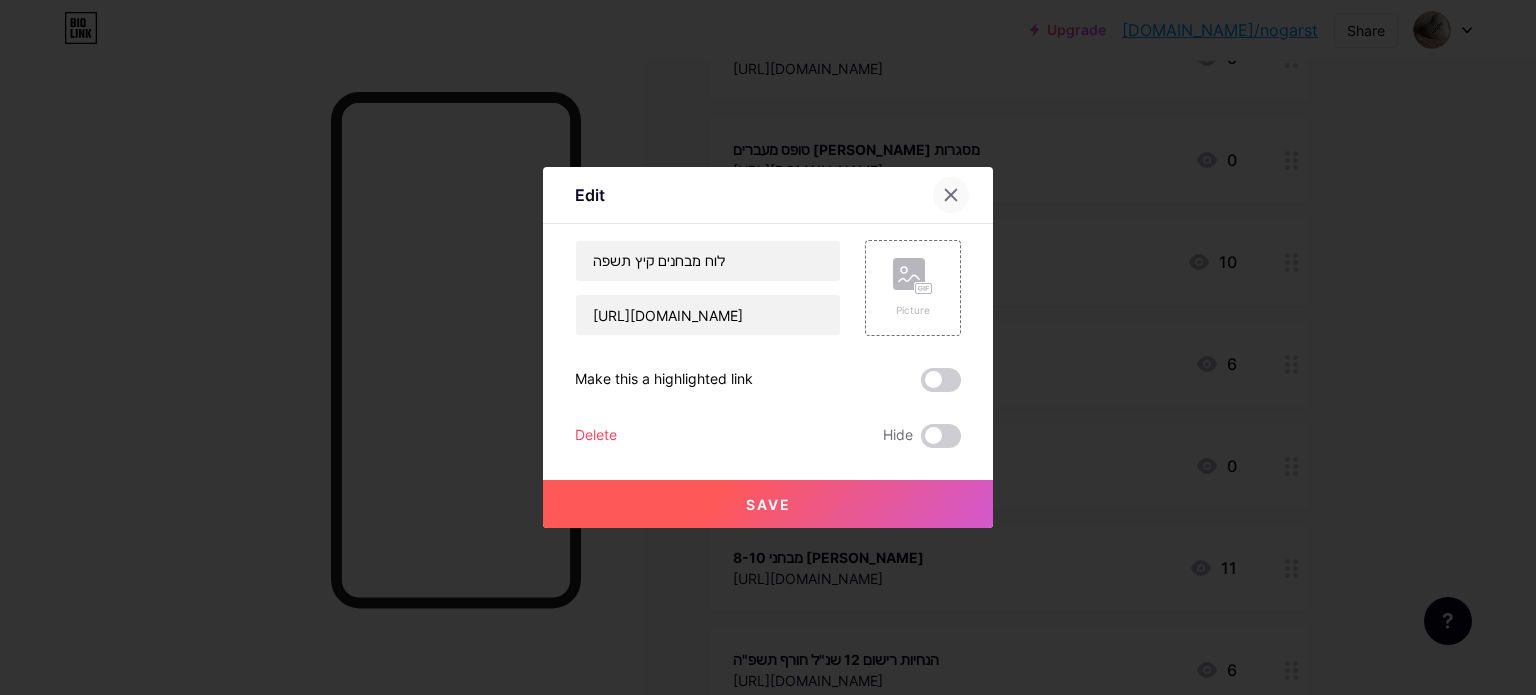 click 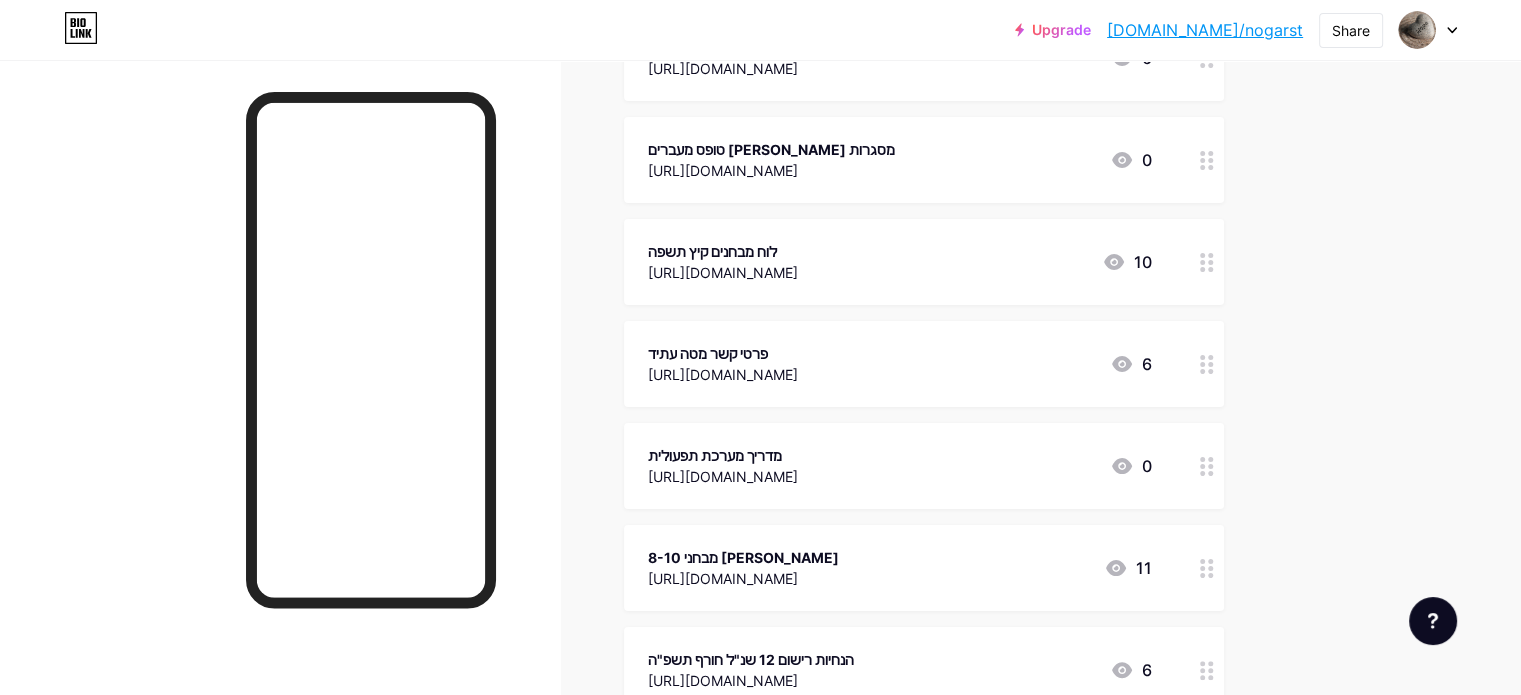 drag, startPoint x: 1284, startPoint y: 254, endPoint x: 1295, endPoint y: 259, distance: 12.083046 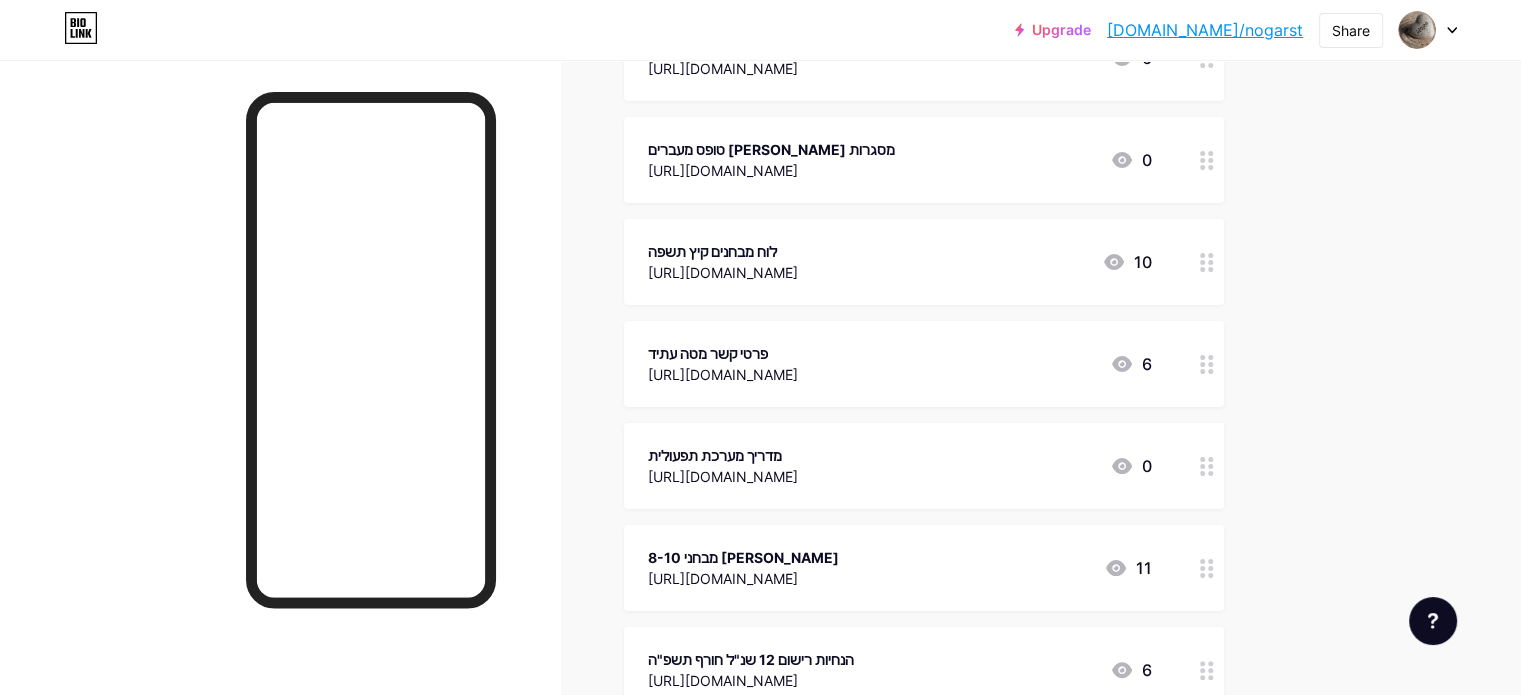 drag, startPoint x: 1295, startPoint y: 259, endPoint x: 1417, endPoint y: 287, distance: 125.17188 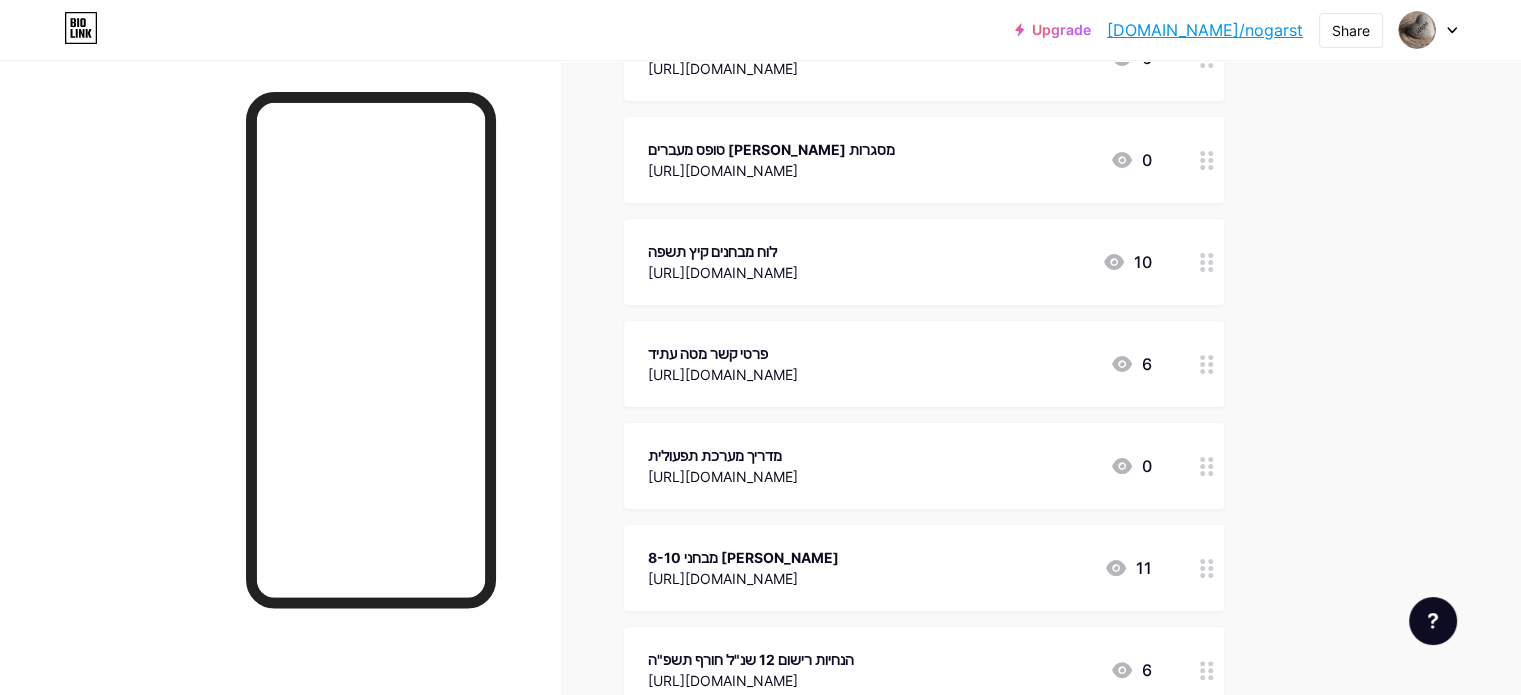 click 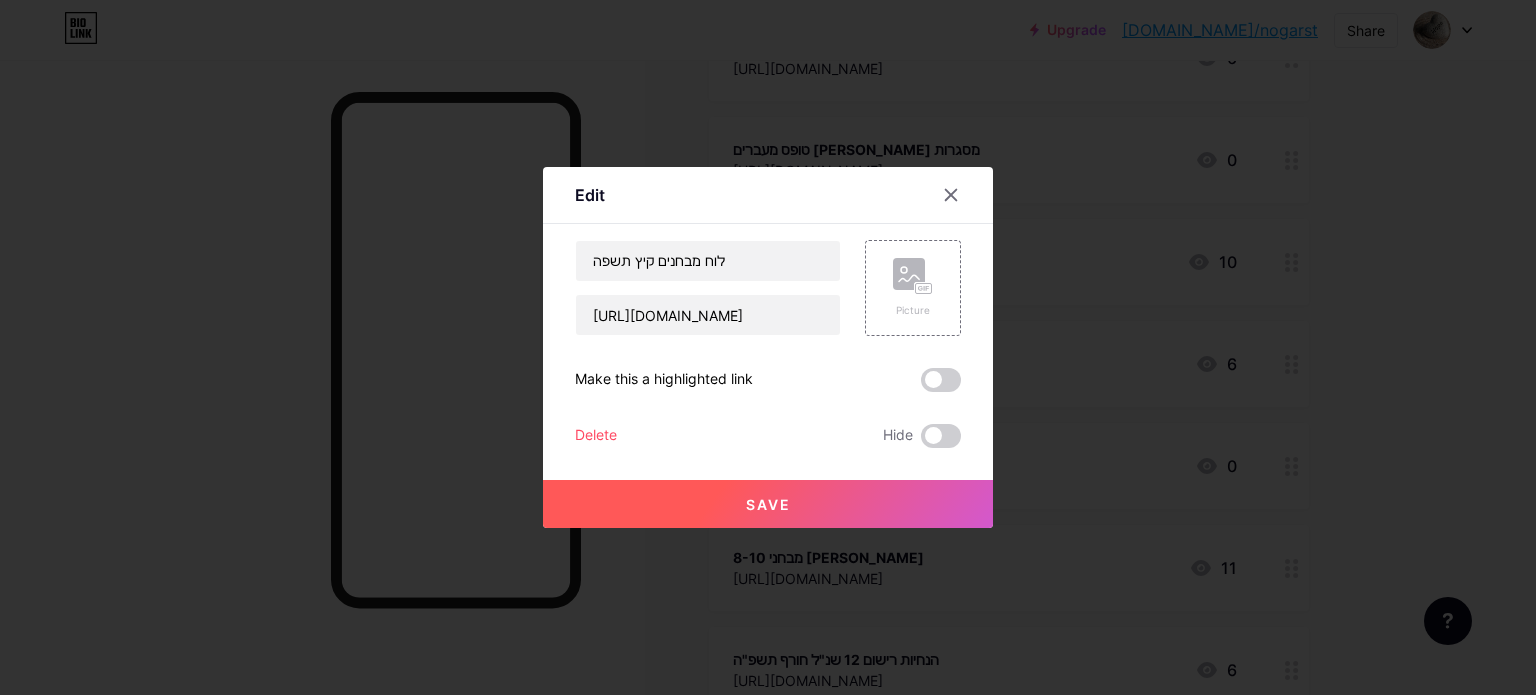 click on "Delete" at bounding box center [596, 436] 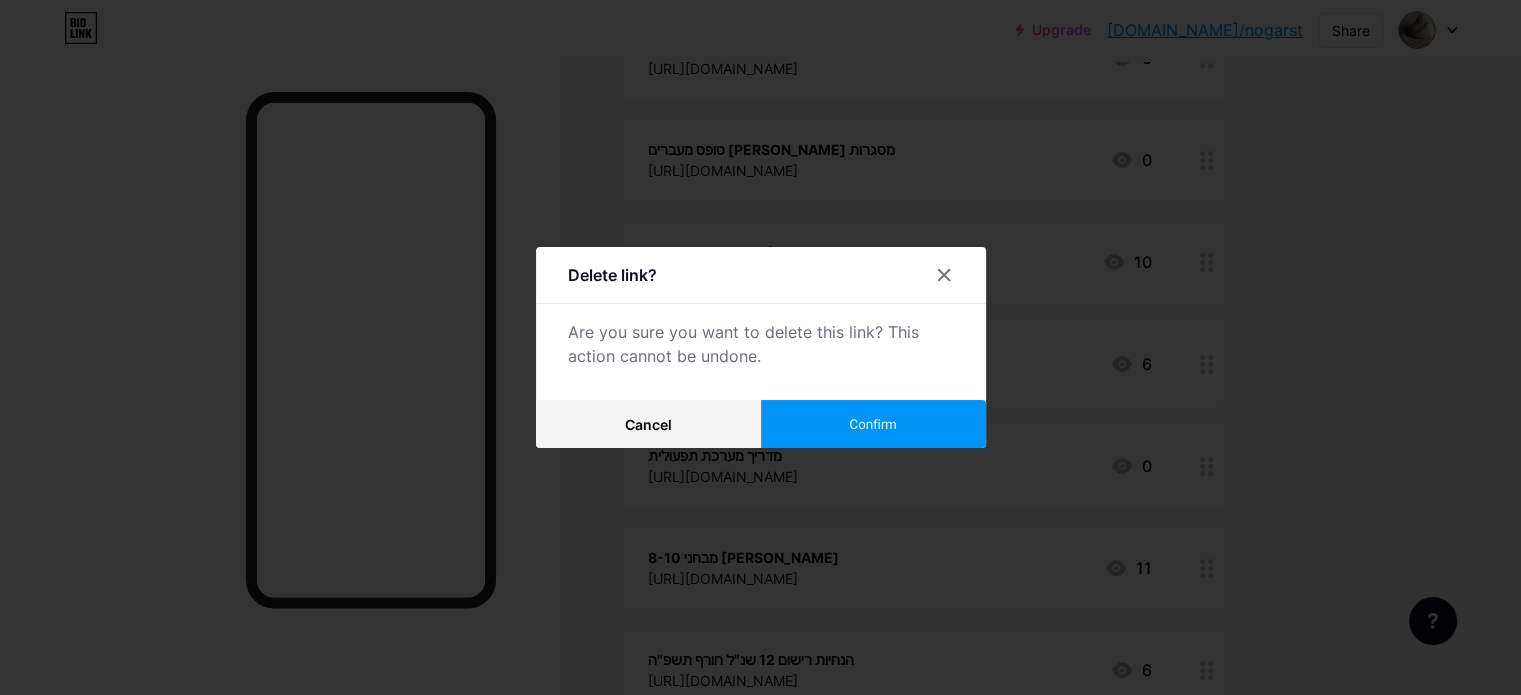 click on "Confirm" at bounding box center (872, 424) 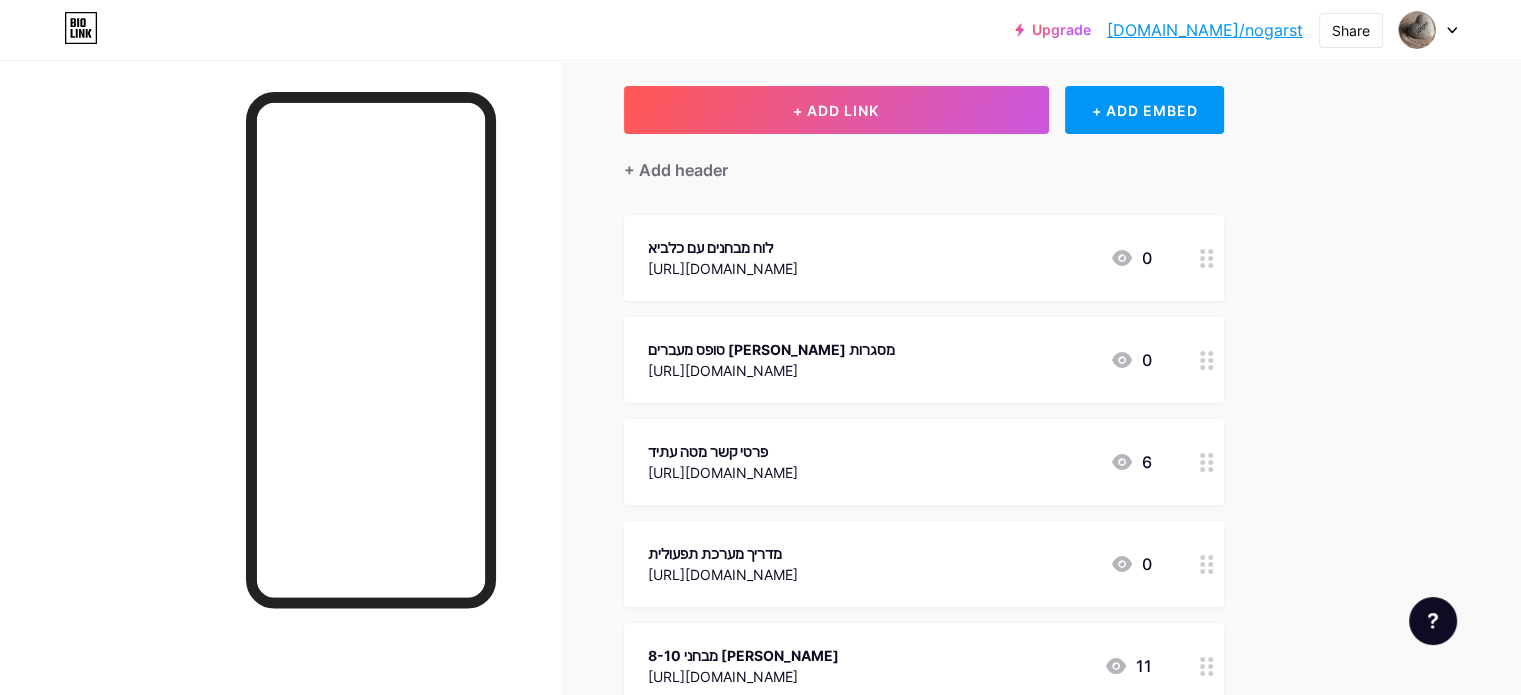 scroll, scrollTop: 100, scrollLeft: 0, axis: vertical 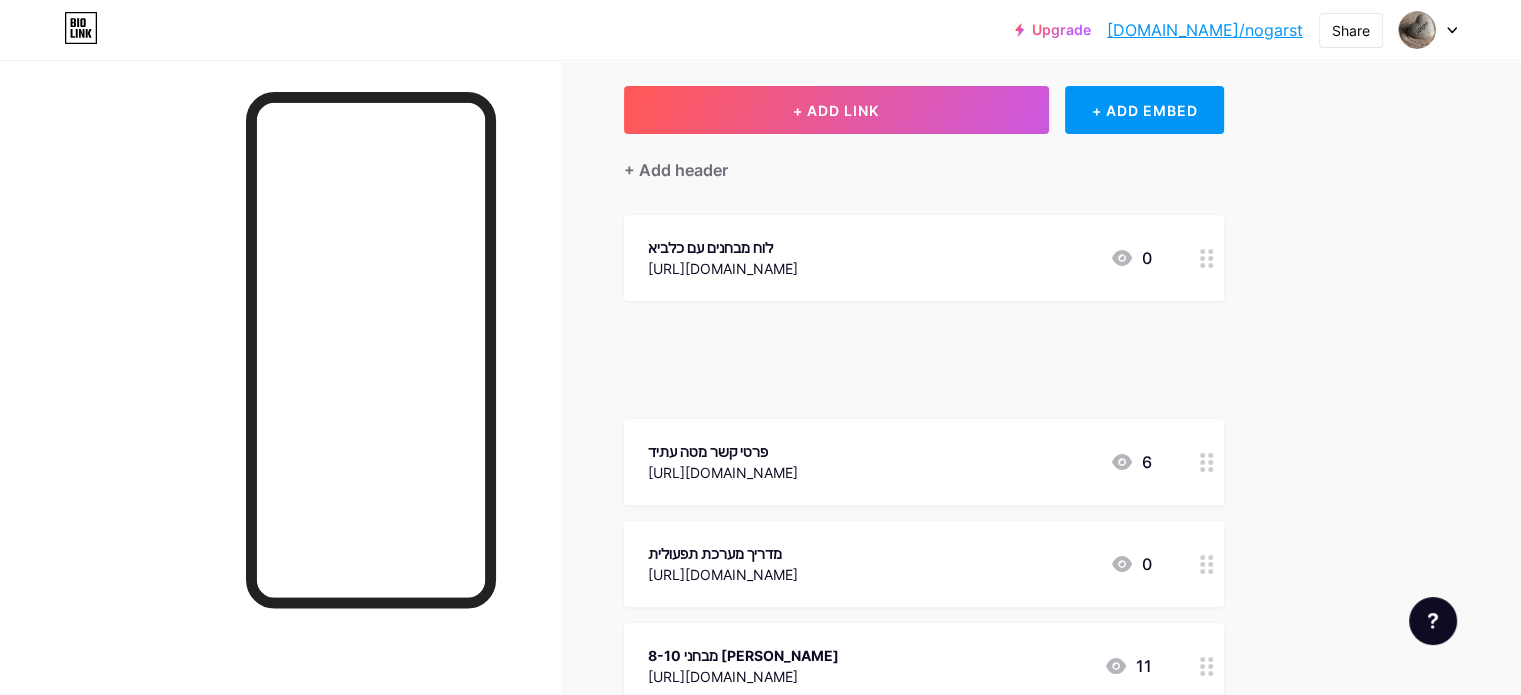 type 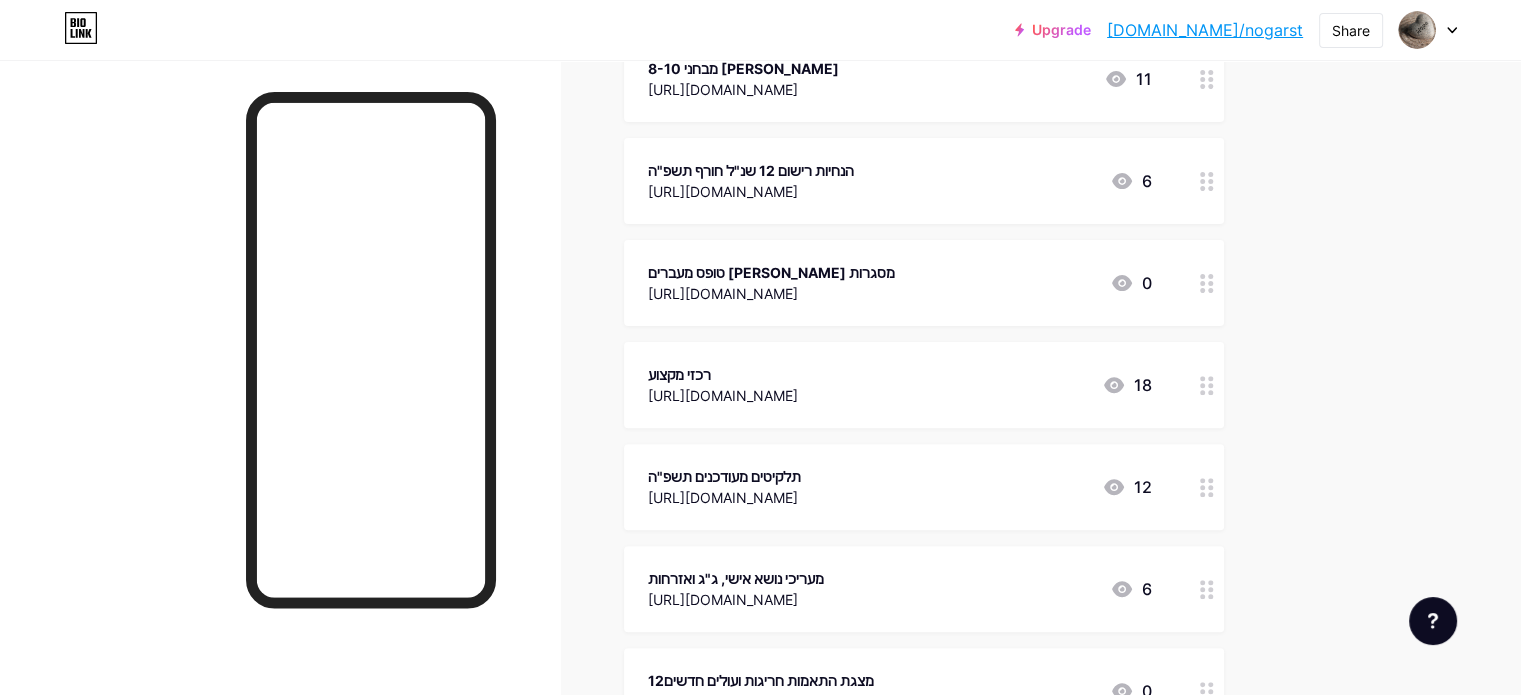 scroll, scrollTop: 590, scrollLeft: 0, axis: vertical 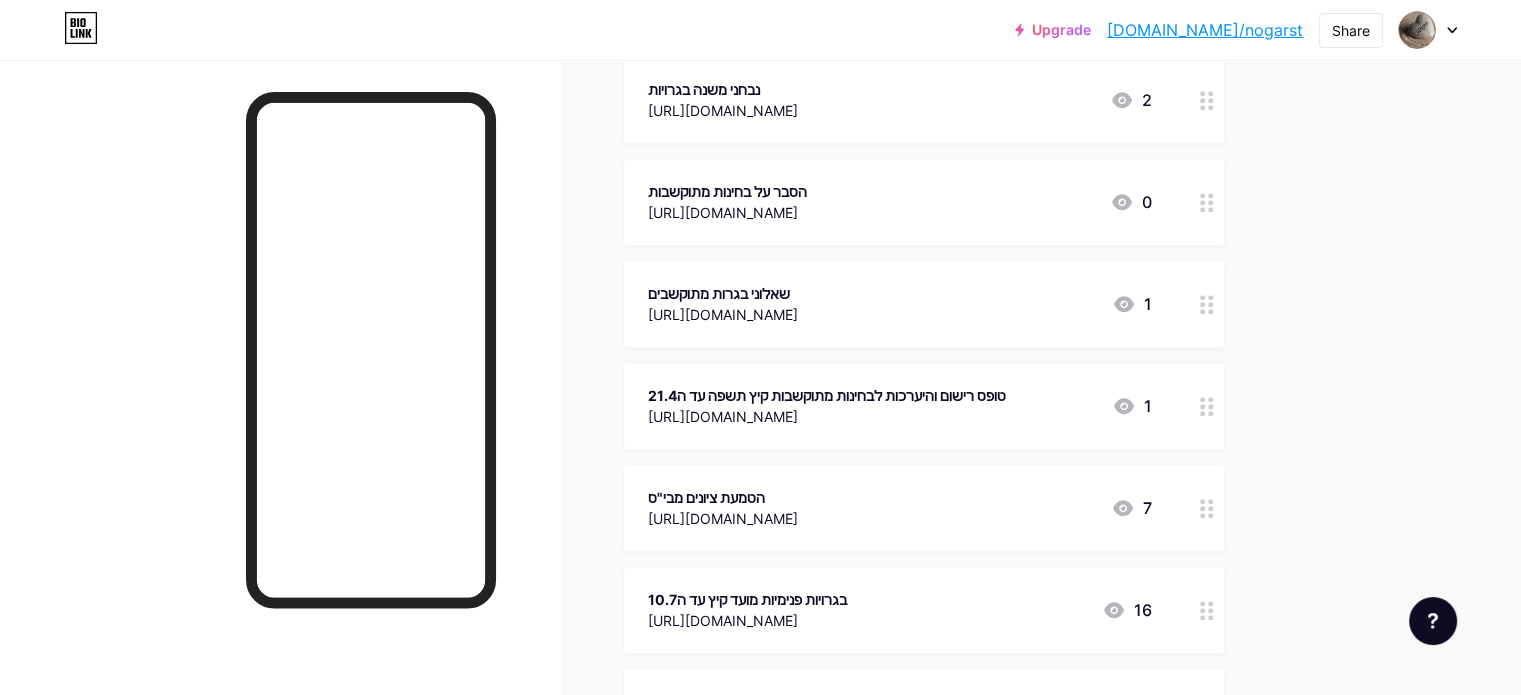 click 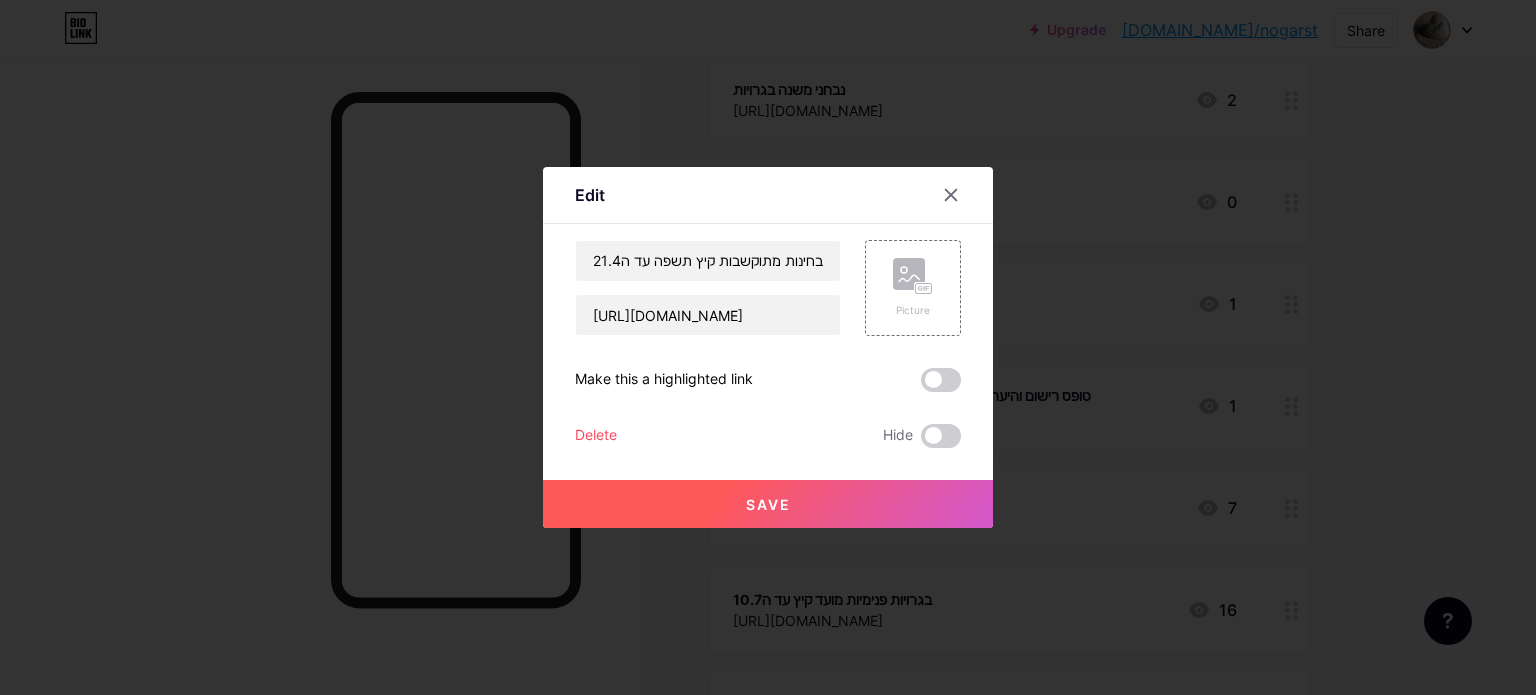 click on "Delete" at bounding box center (596, 436) 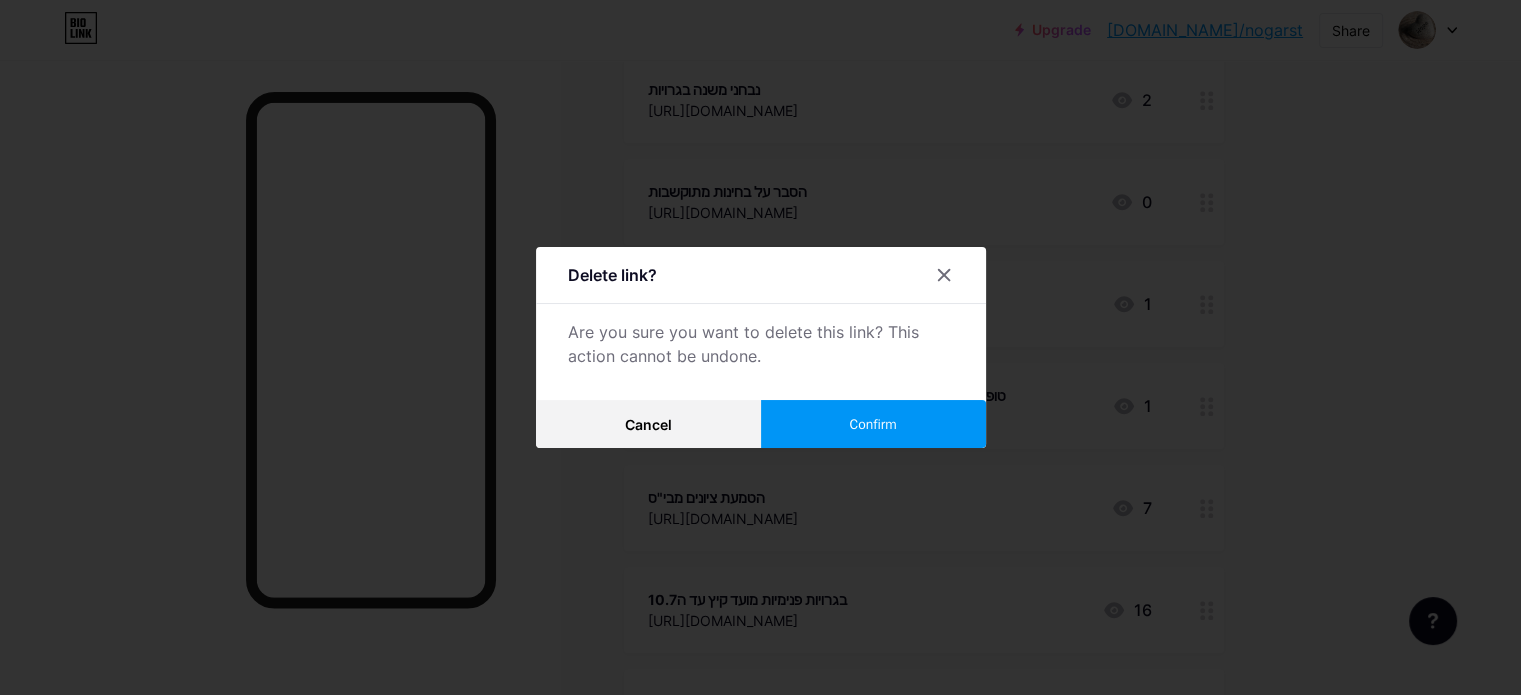 click on "Confirm" at bounding box center [872, 424] 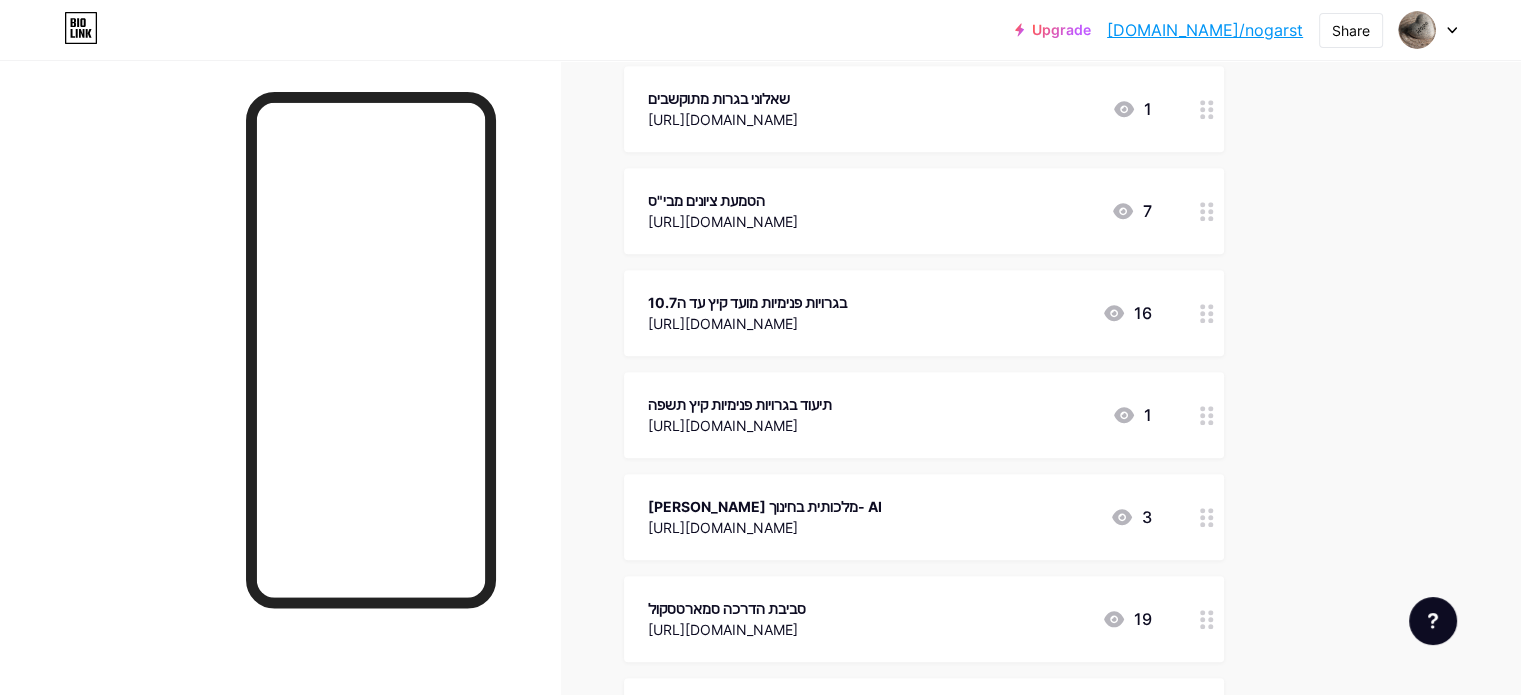 scroll, scrollTop: 2090, scrollLeft: 0, axis: vertical 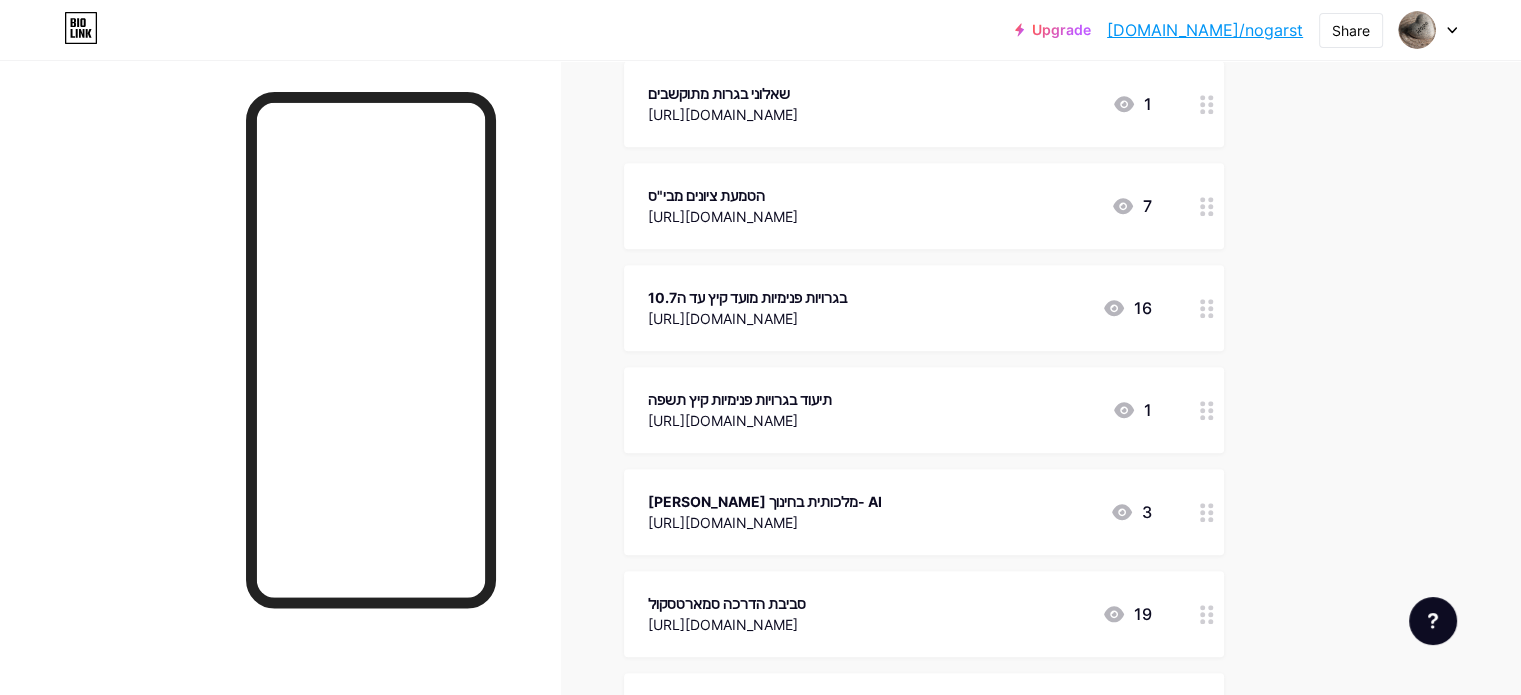 click on "תיעוד בגרויות פנימיות קיץ תשפה" at bounding box center [740, 399] 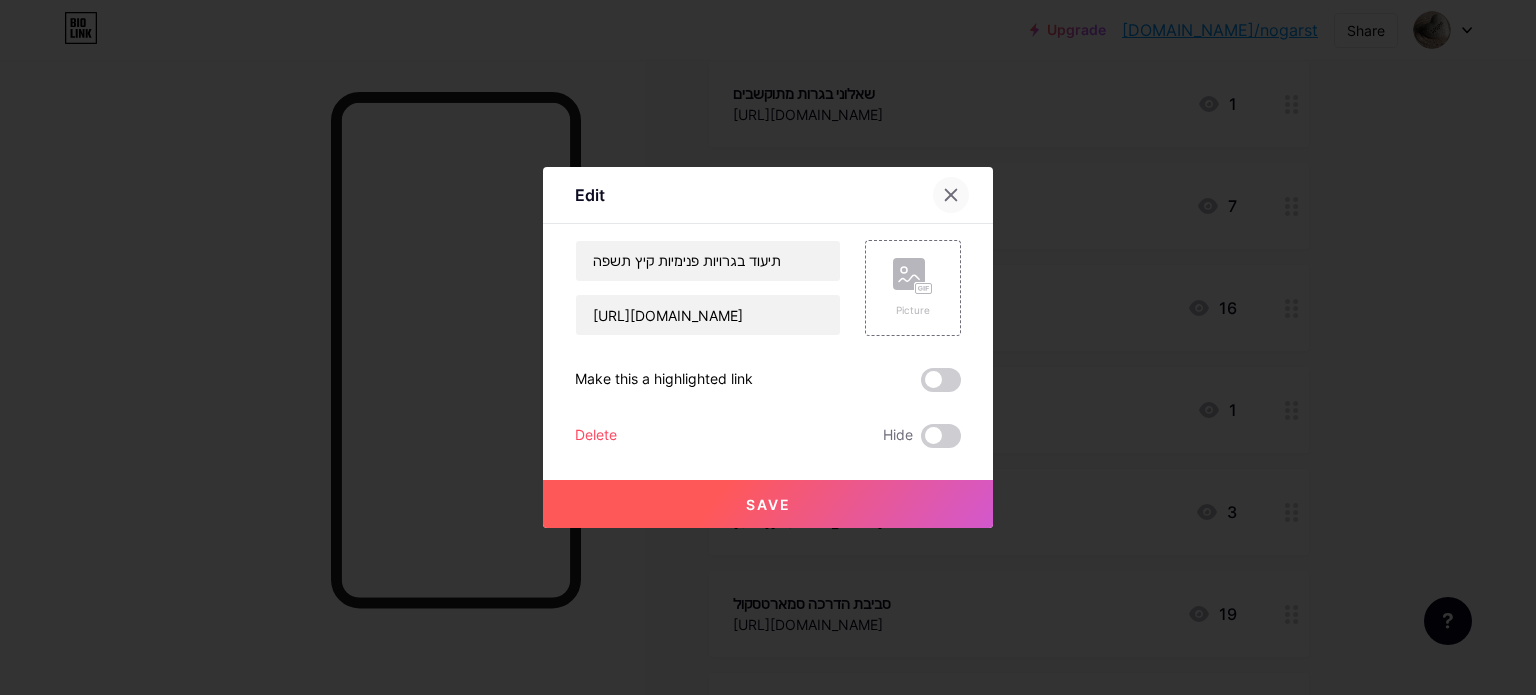 click 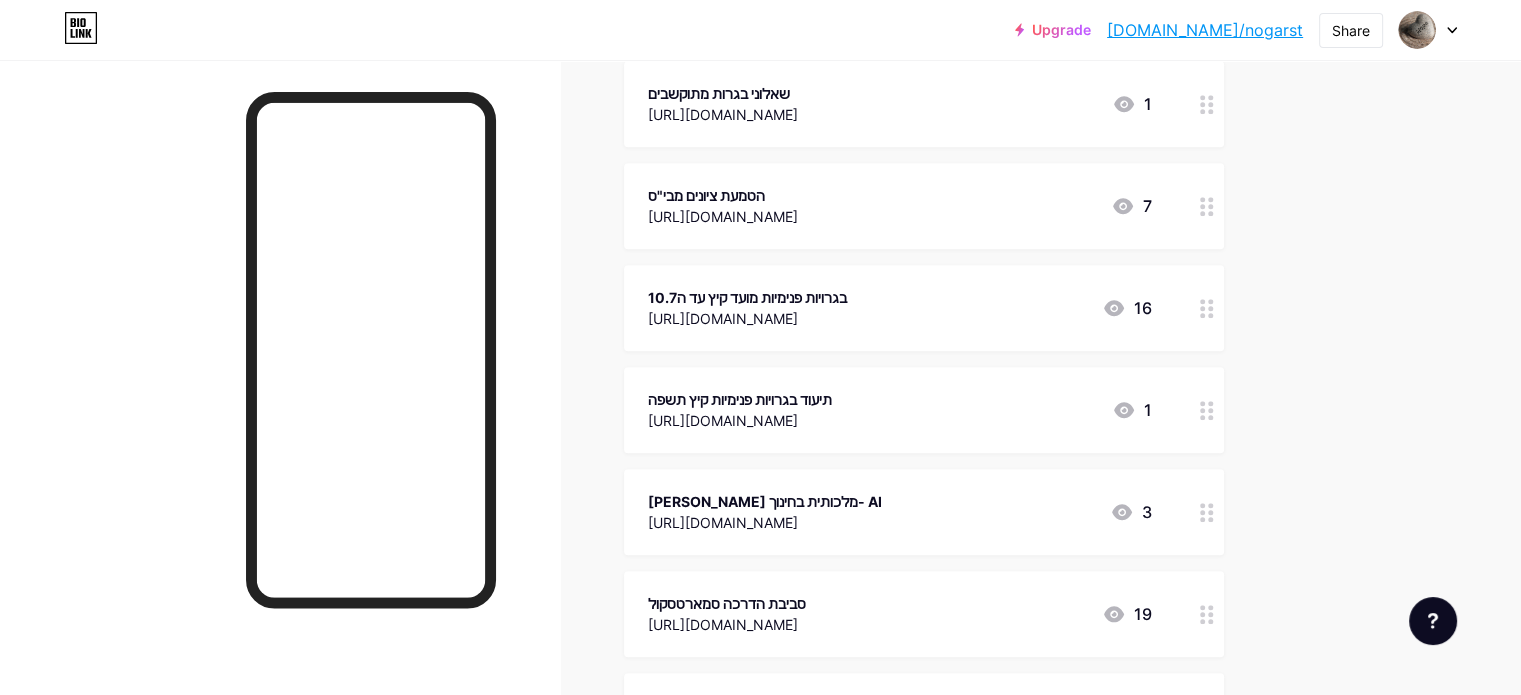 click on "בגרויות פנימיות מועד קיץ עד ה10.7" at bounding box center [747, 297] 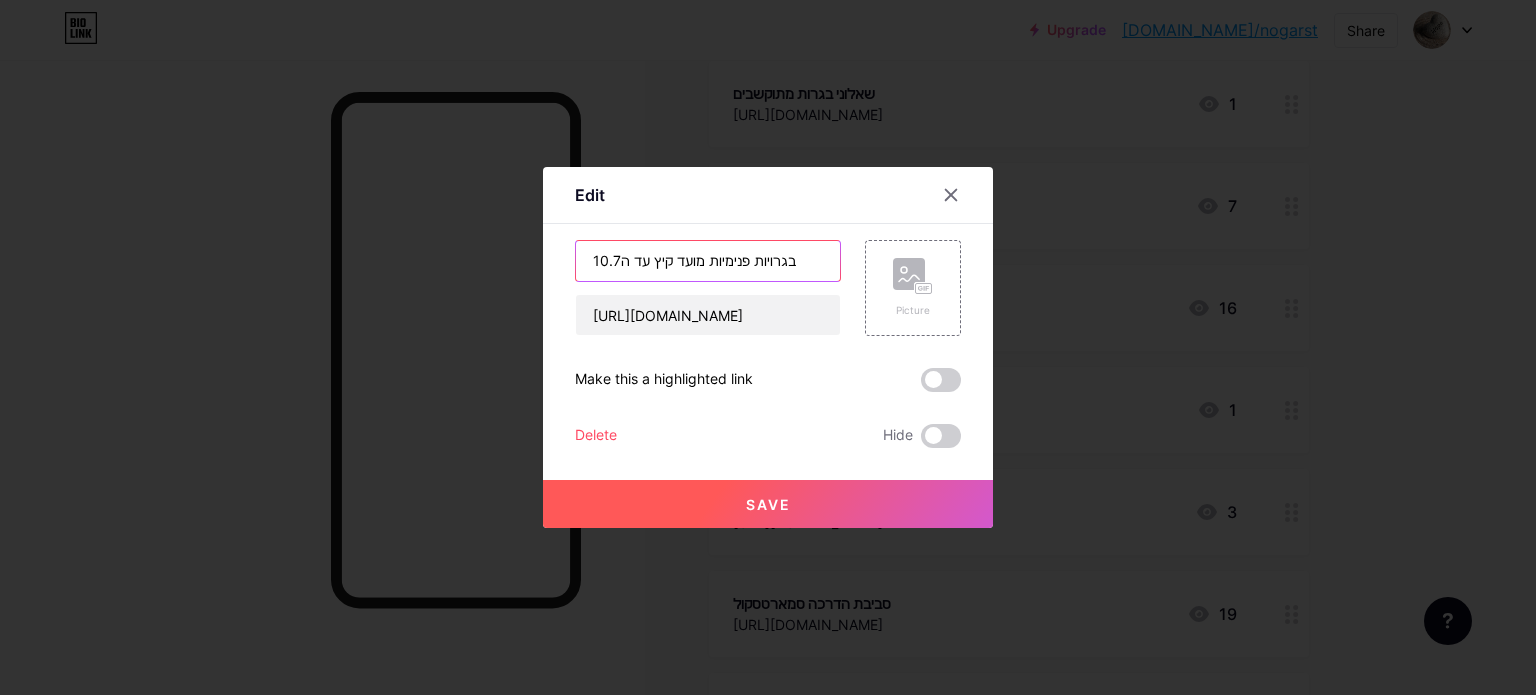 drag, startPoint x: 639, startPoint y: 255, endPoint x: 620, endPoint y: 262, distance: 20.248457 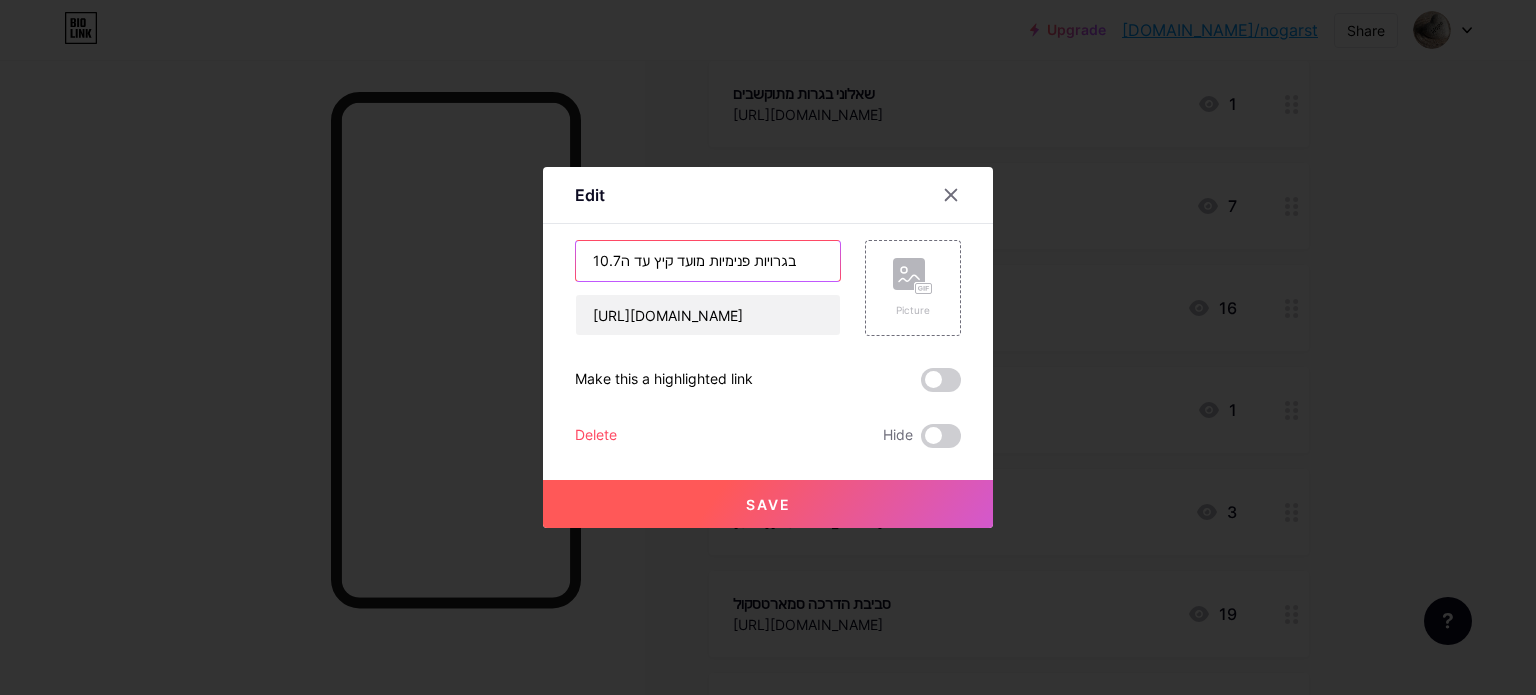 click on "בגרויות פנימיות מועד קיץ עד ה10.7" at bounding box center (708, 261) 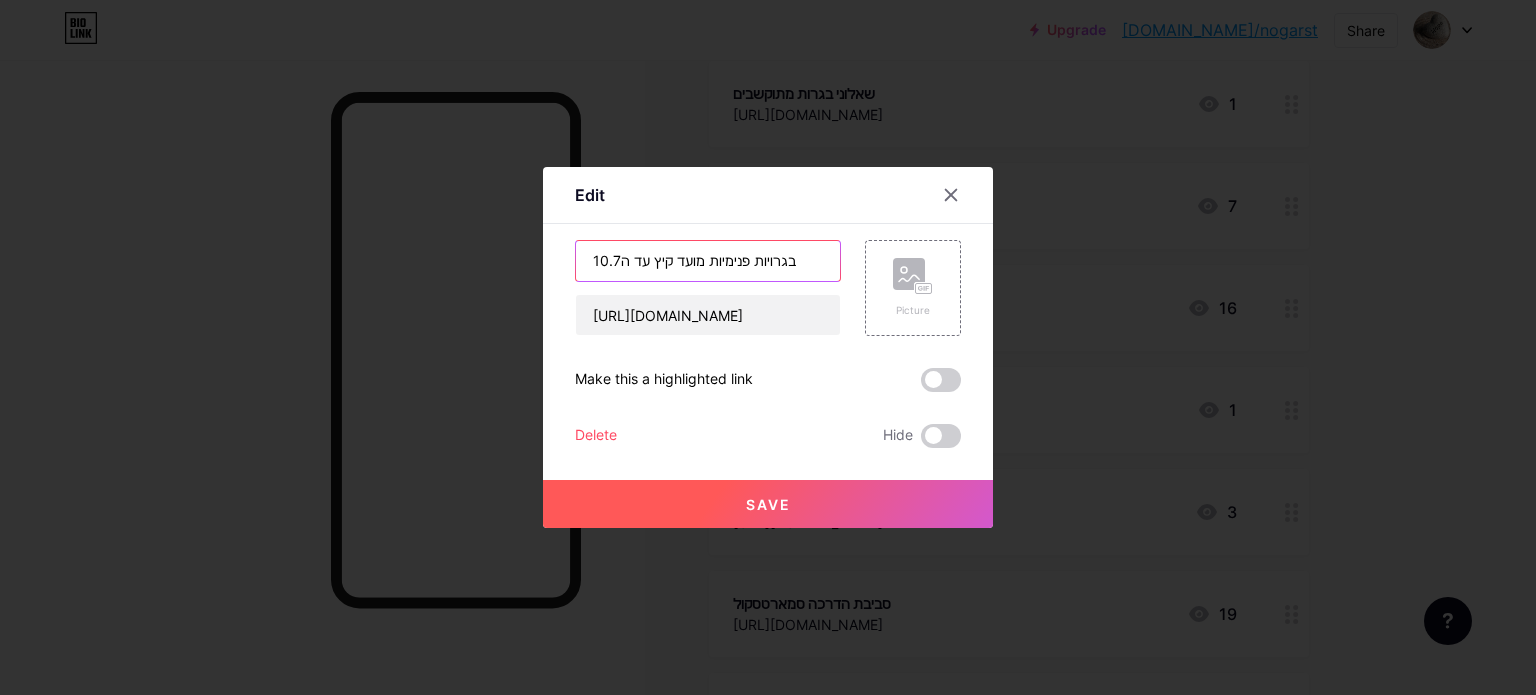 drag, startPoint x: 587, startPoint y: 257, endPoint x: 618, endPoint y: 258, distance: 31.016125 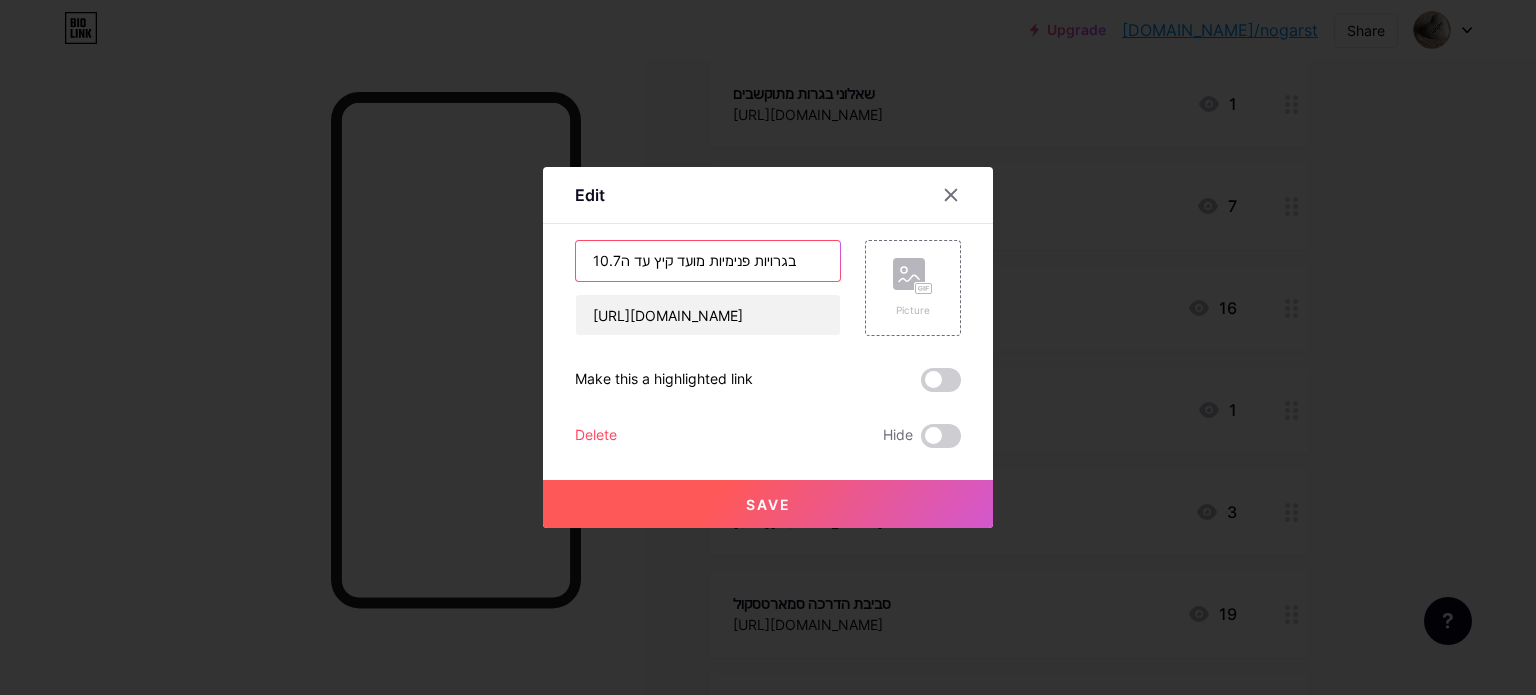 click on "בגרויות פנימיות מועד קיץ עד ה10.7" at bounding box center (708, 261) 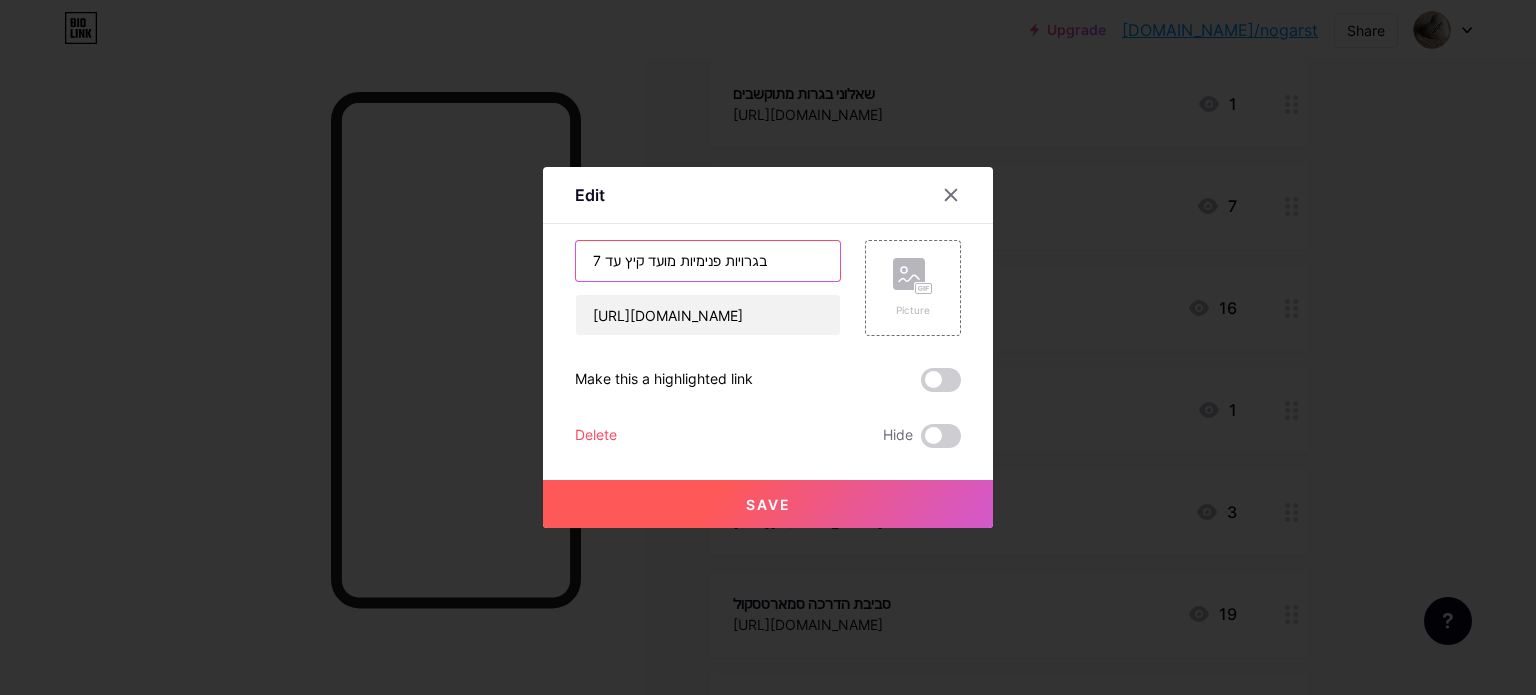 drag, startPoint x: 584, startPoint y: 260, endPoint x: 612, endPoint y: 261, distance: 28.01785 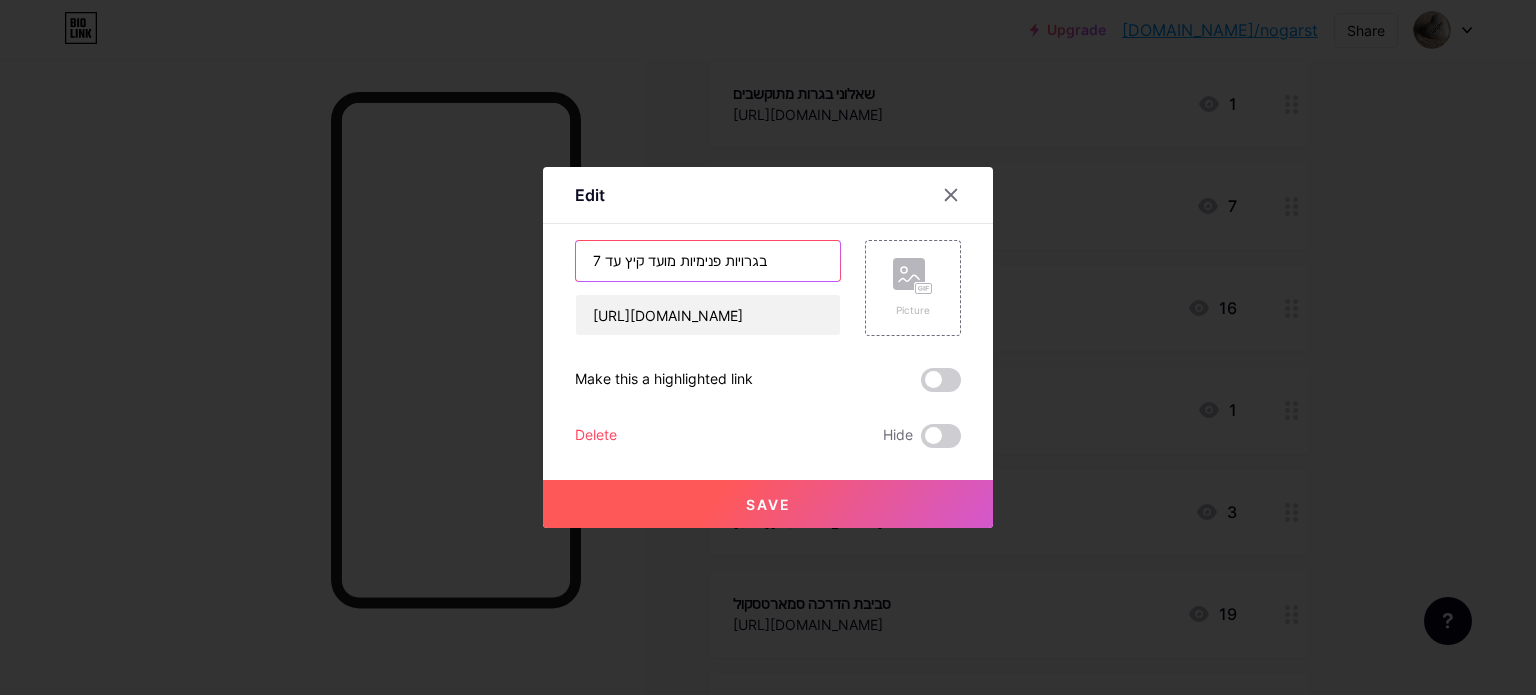 click on "בגרויות פנימיות מועד קיץ עד 7" at bounding box center [708, 261] 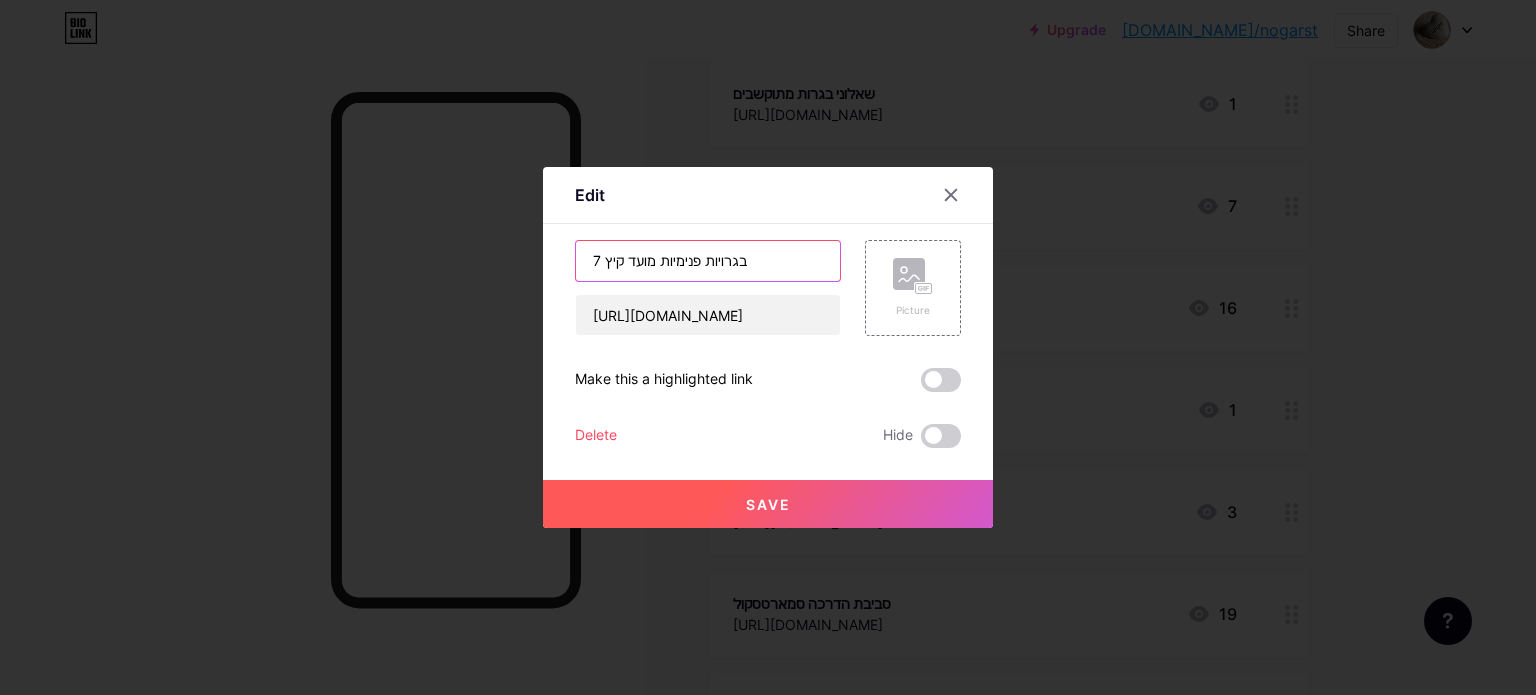 click on "בגרויות פנימיות מועד קיץ 7" at bounding box center (708, 261) 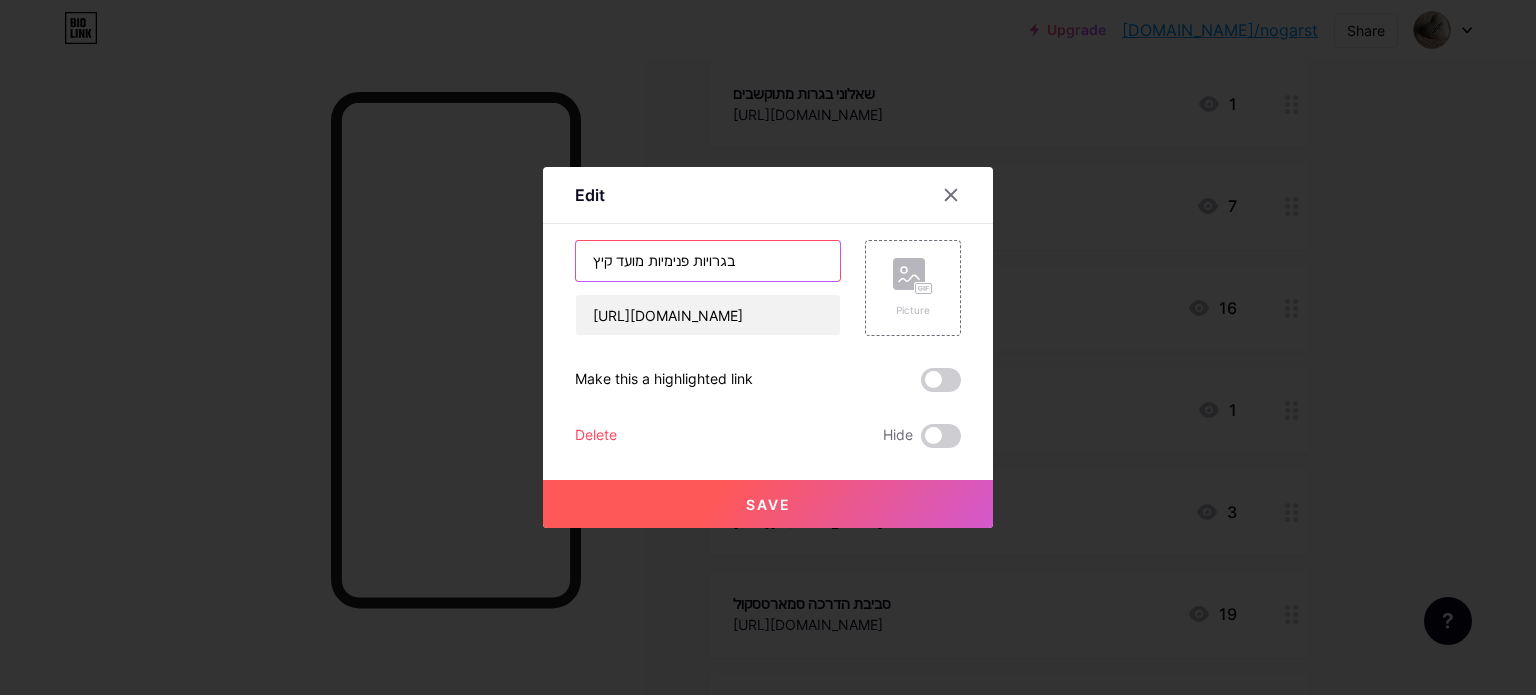 type on "בגרויות פנימיות מועד קיץ" 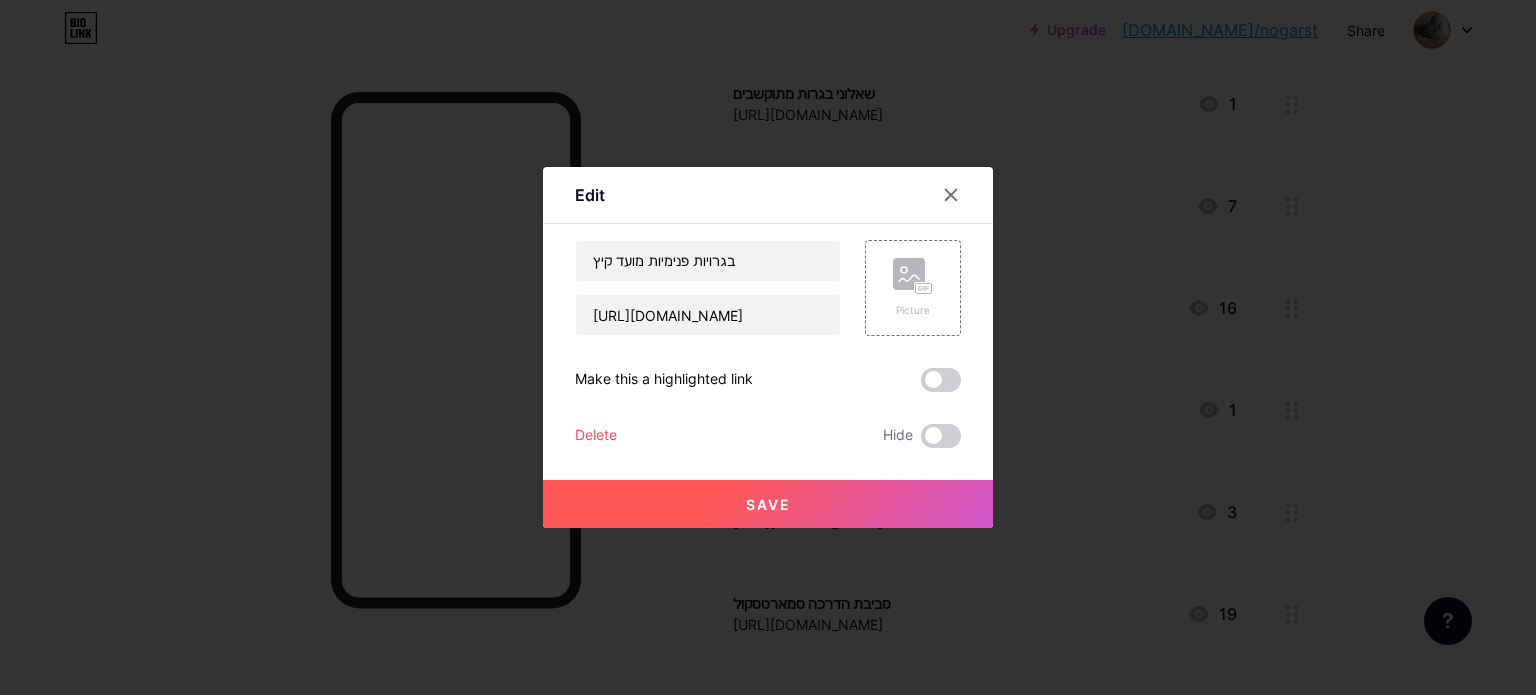 click on "Save" at bounding box center (768, 504) 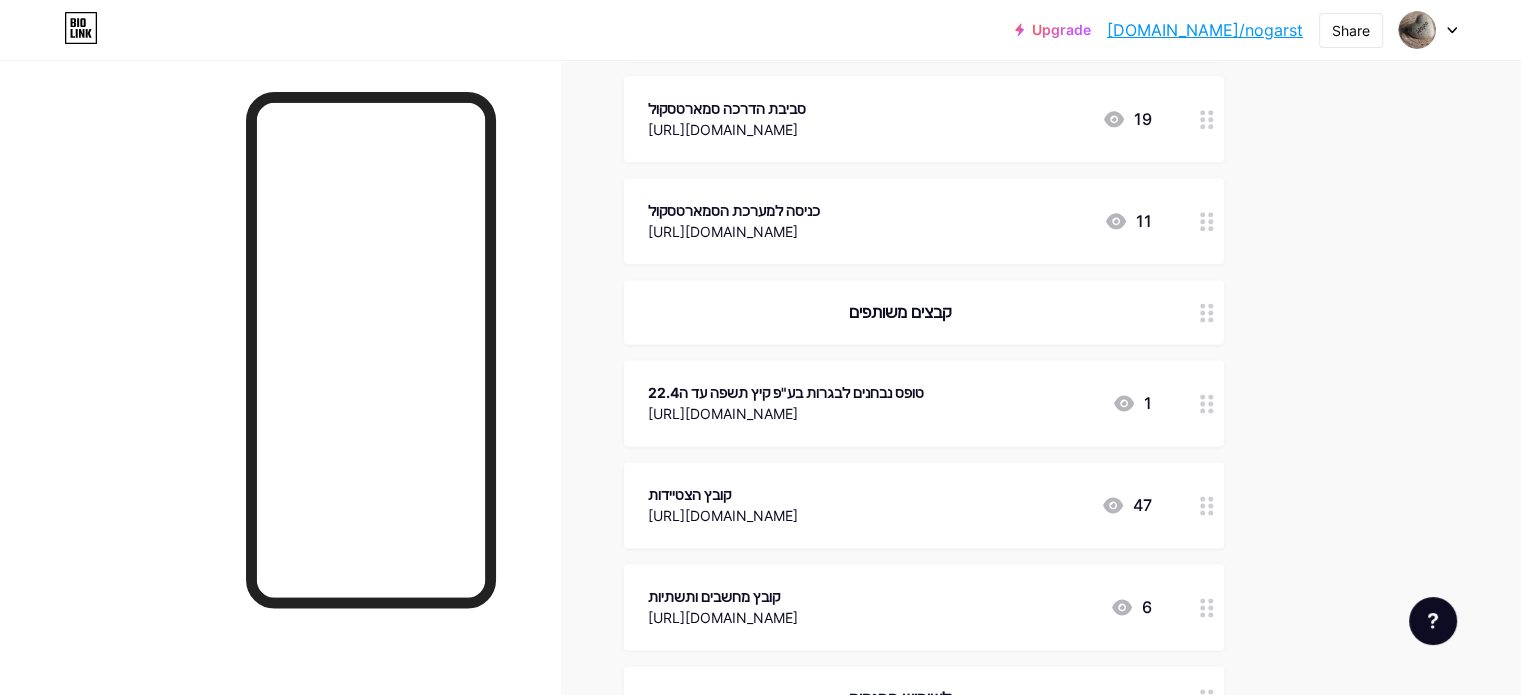 scroll, scrollTop: 2590, scrollLeft: 0, axis: vertical 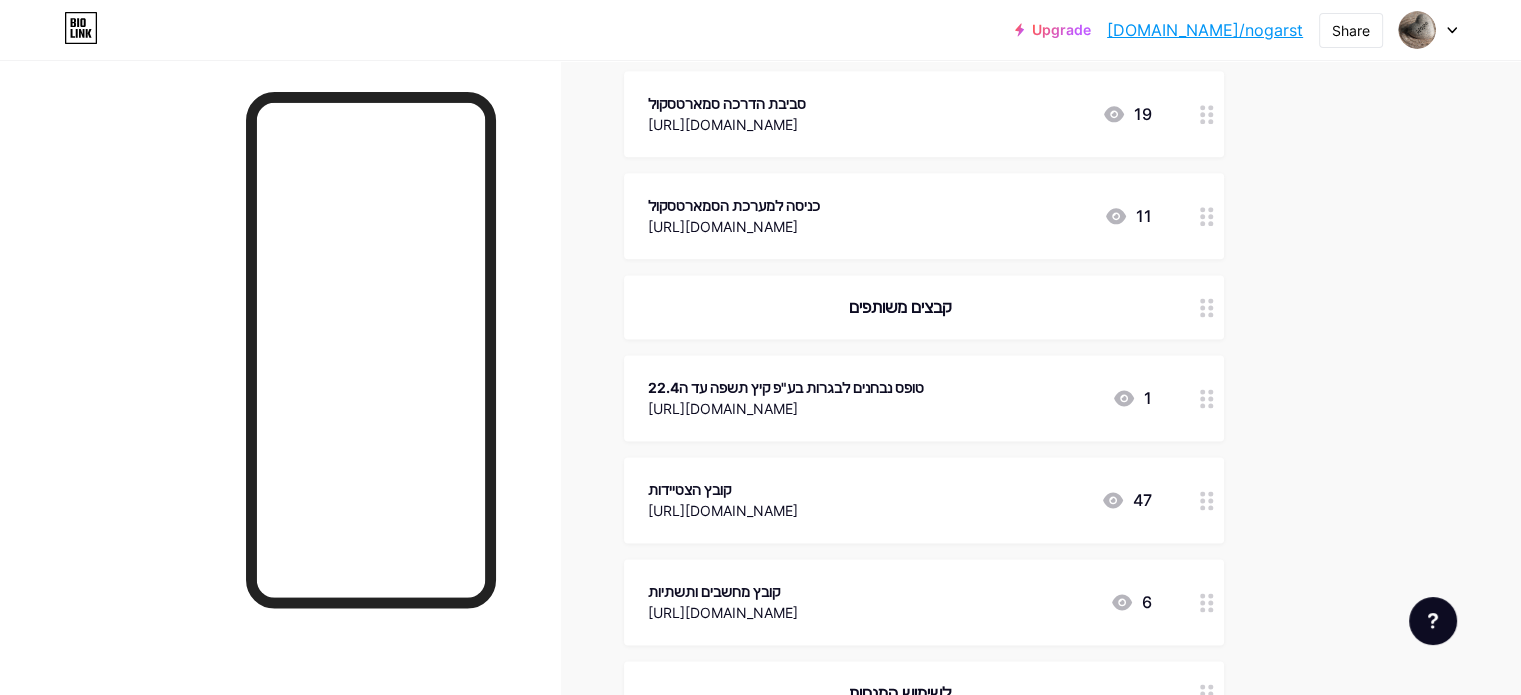 click 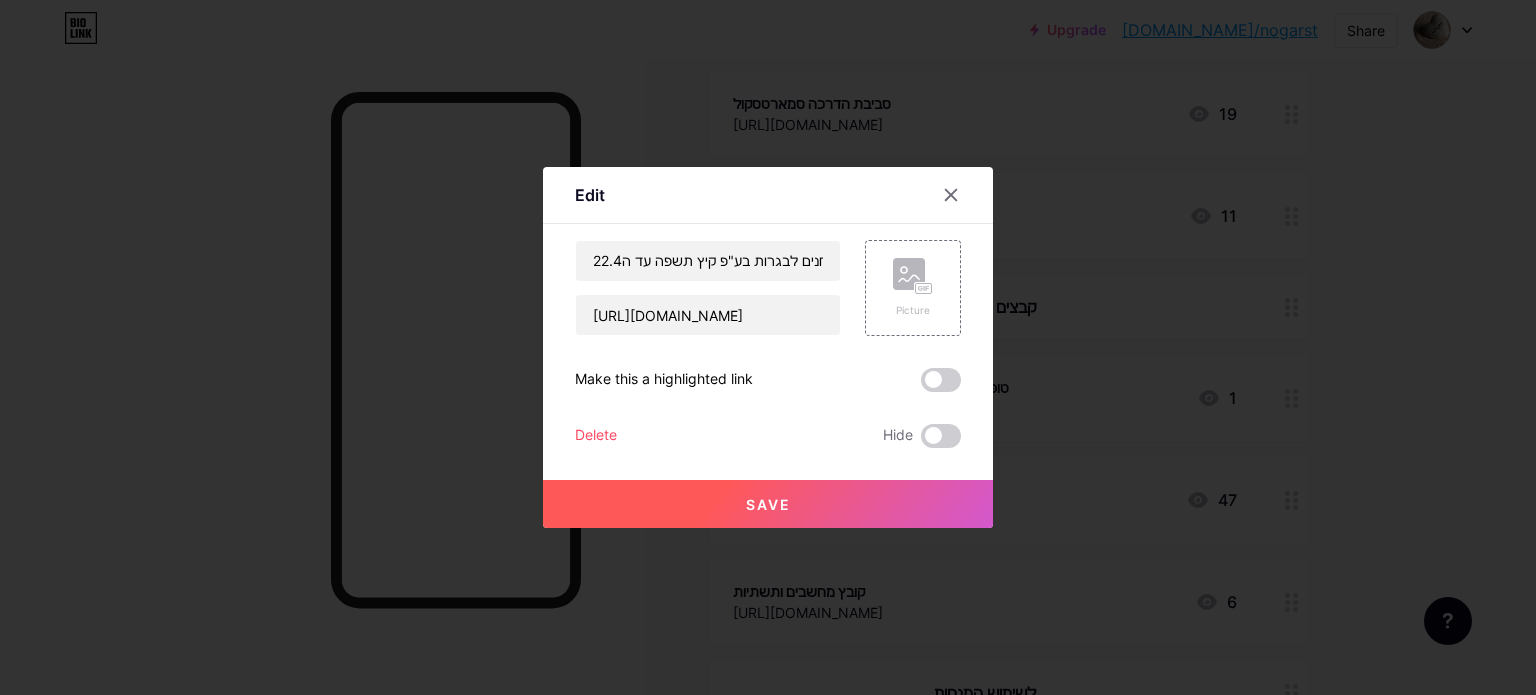 click on "Delete" at bounding box center (596, 436) 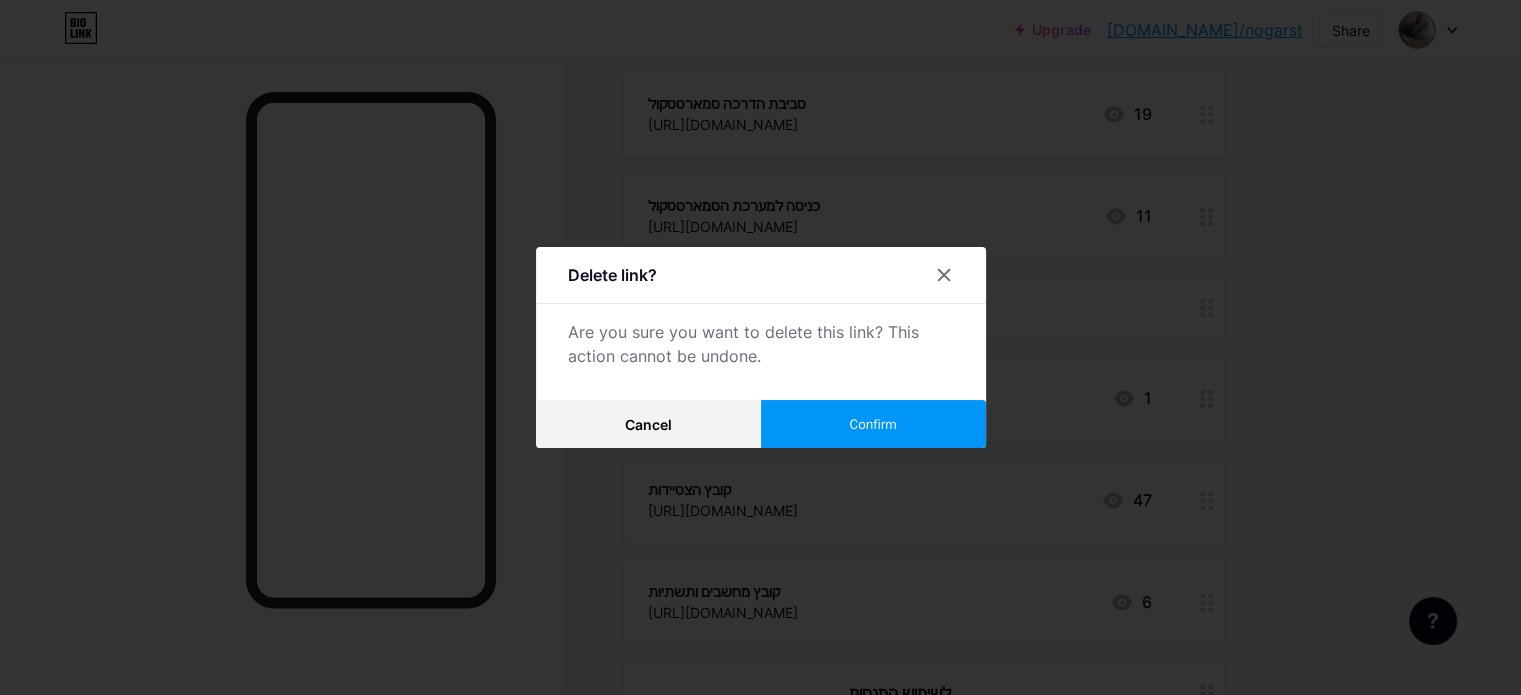click on "Confirm" at bounding box center (873, 424) 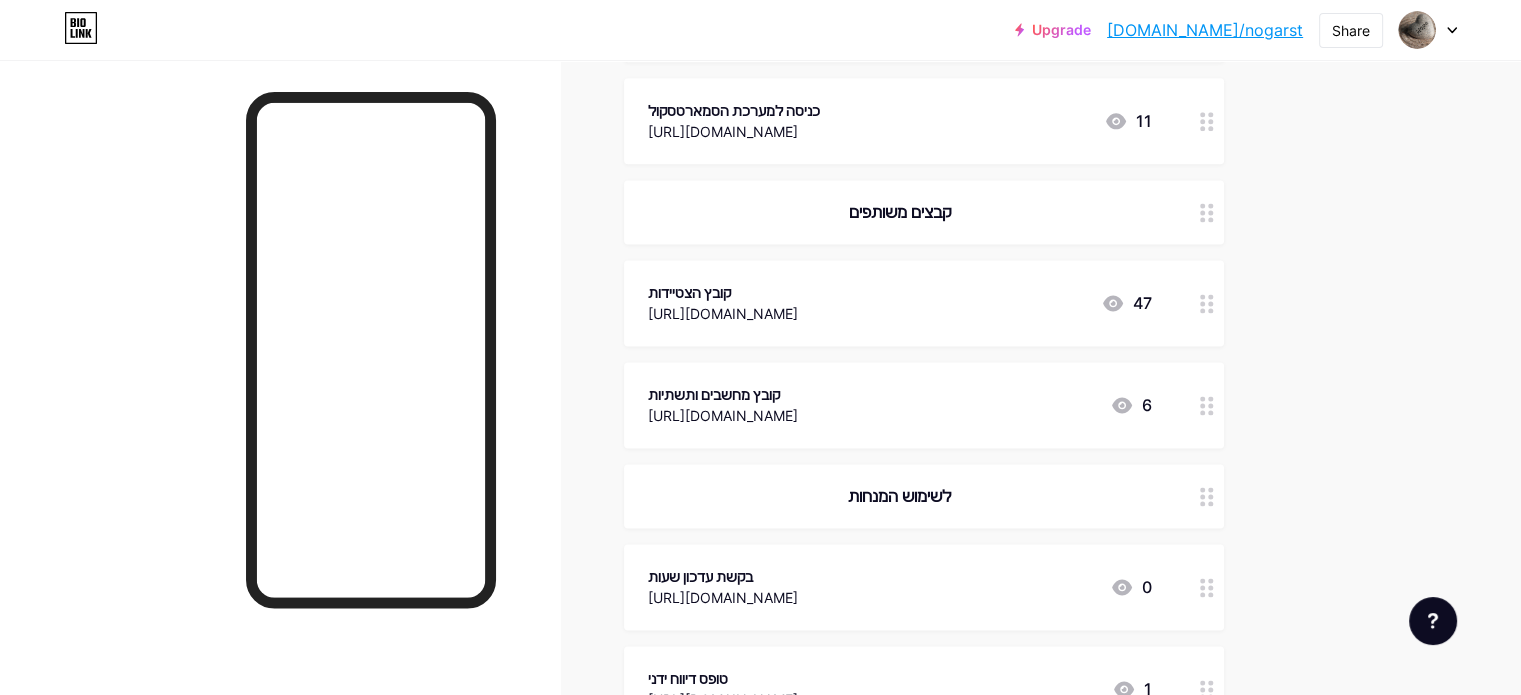 scroll, scrollTop: 2690, scrollLeft: 0, axis: vertical 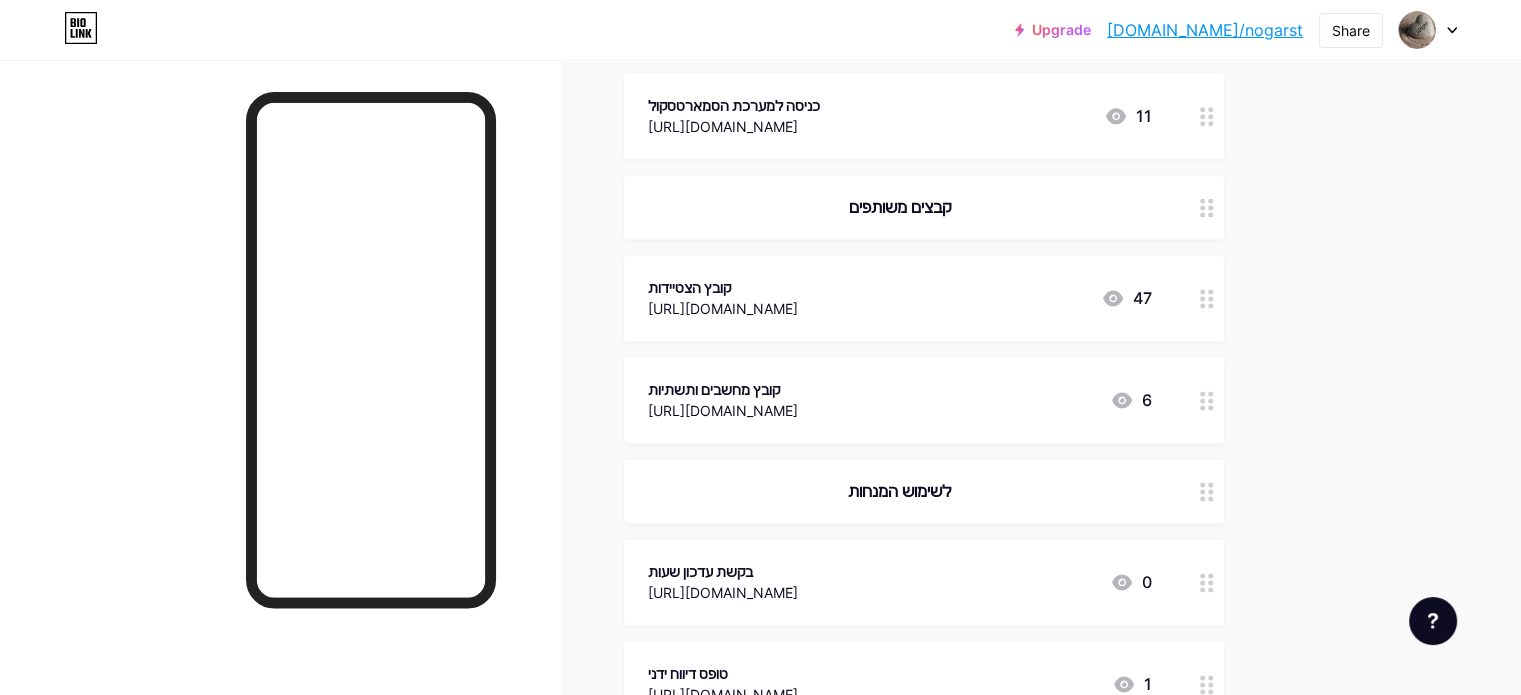 click at bounding box center [1207, 298] 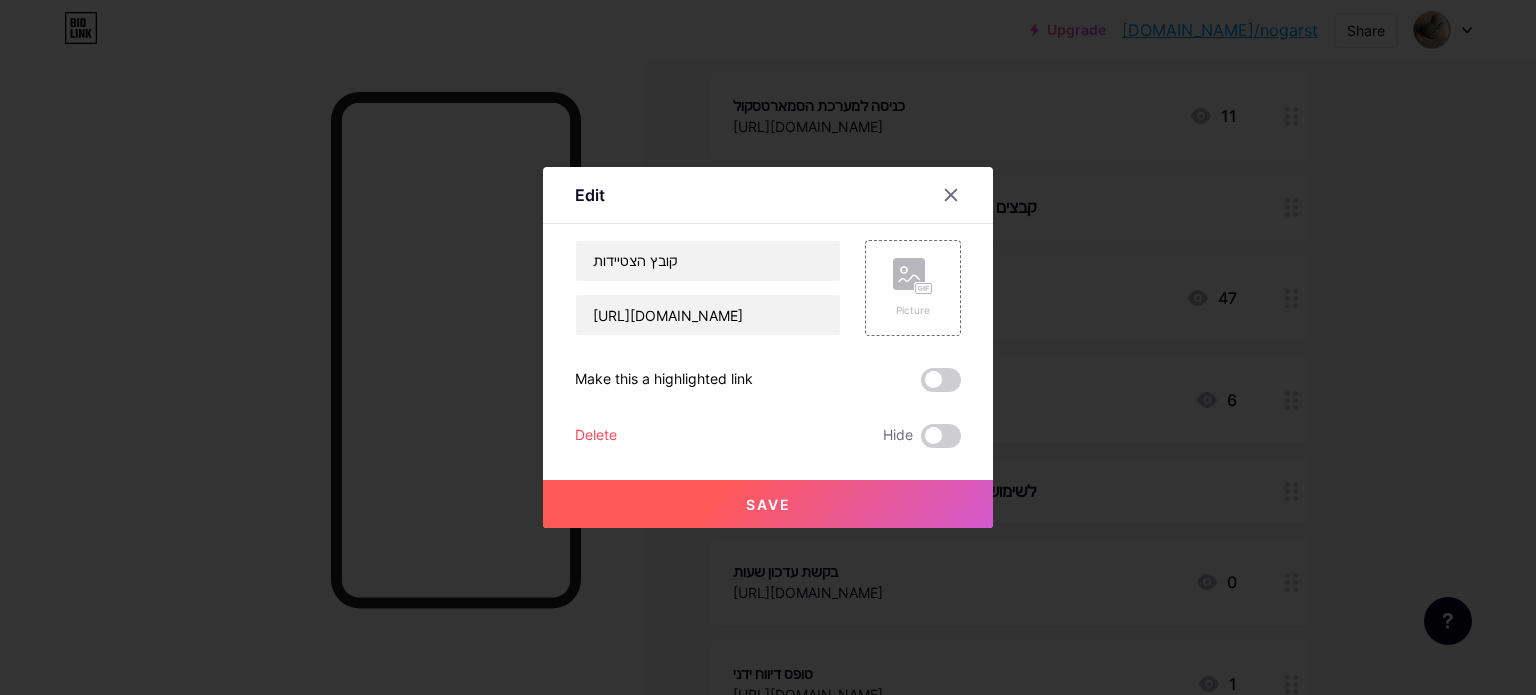 click on "Delete" at bounding box center (596, 436) 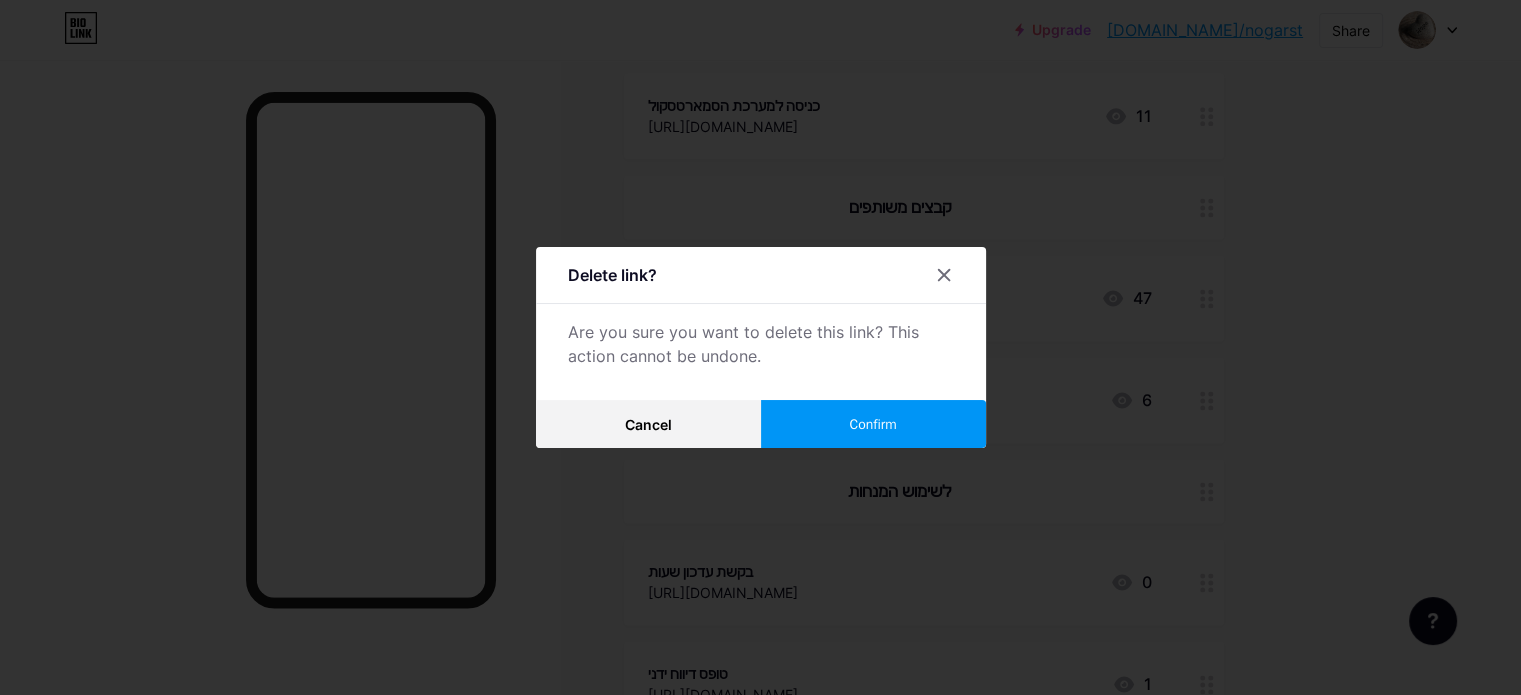 click on "Confirm" at bounding box center [873, 424] 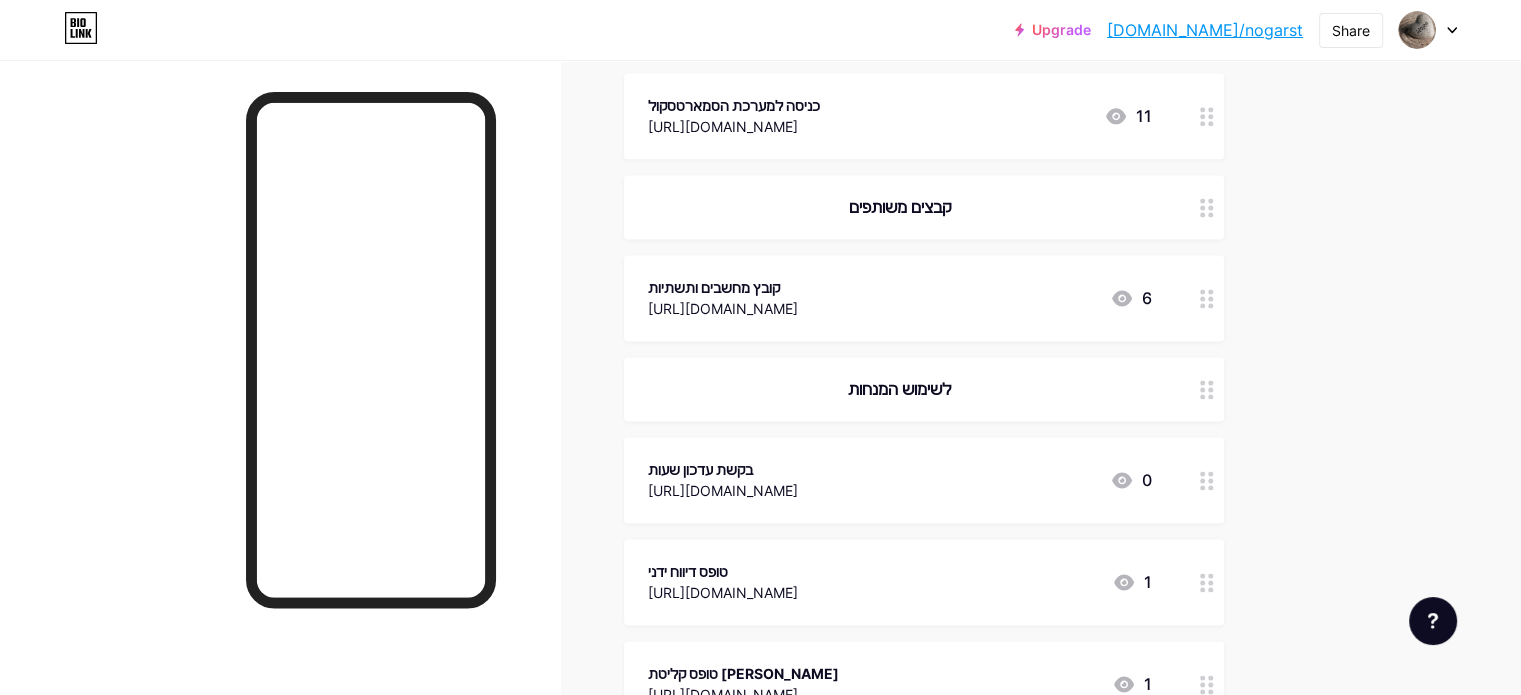 click 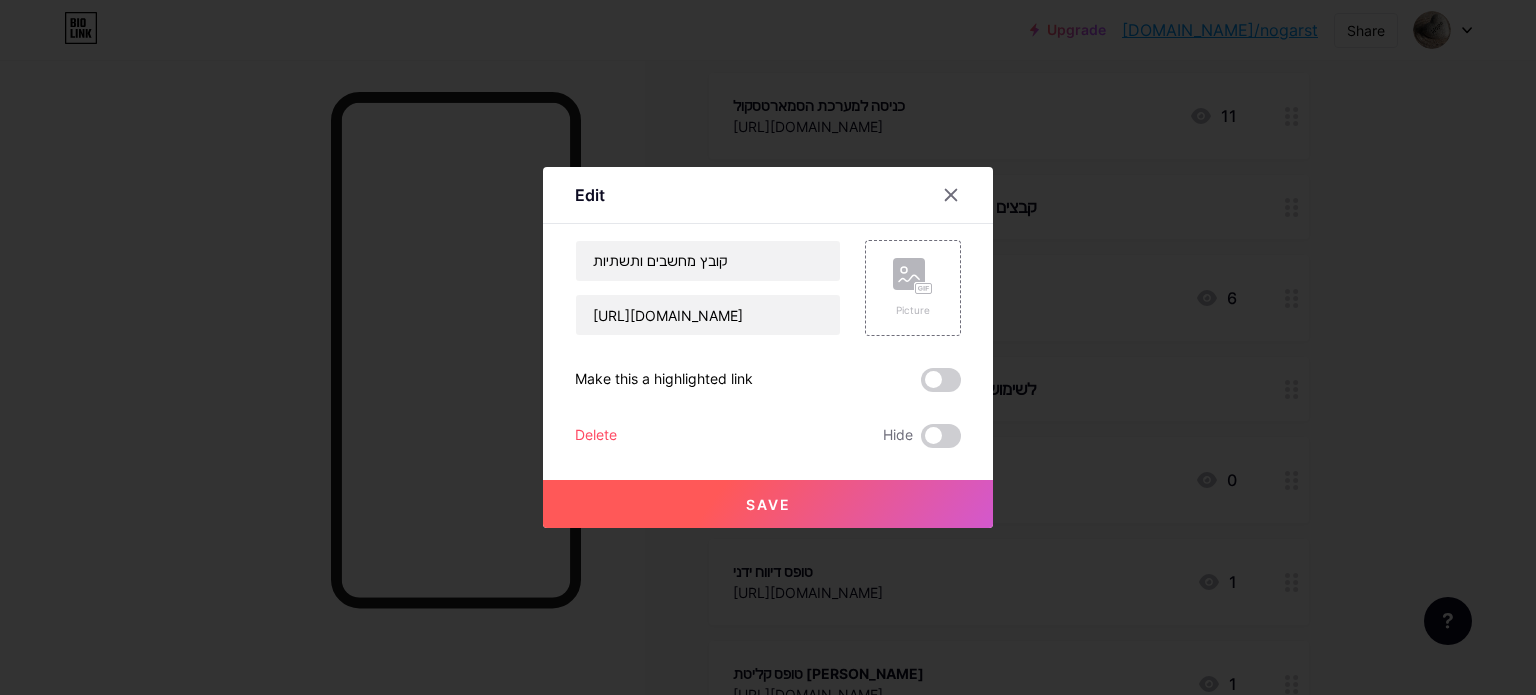 click on "Delete" at bounding box center [596, 436] 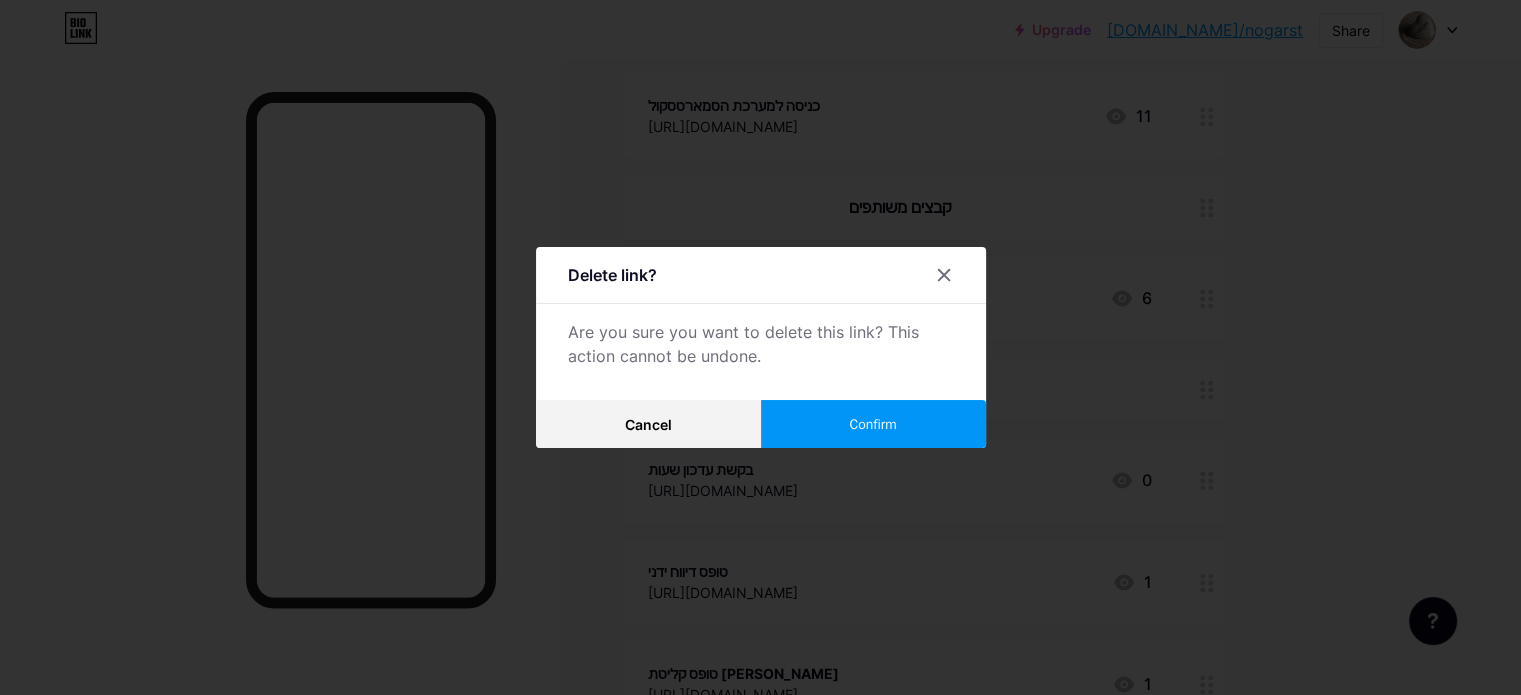 click on "Confirm" at bounding box center [872, 424] 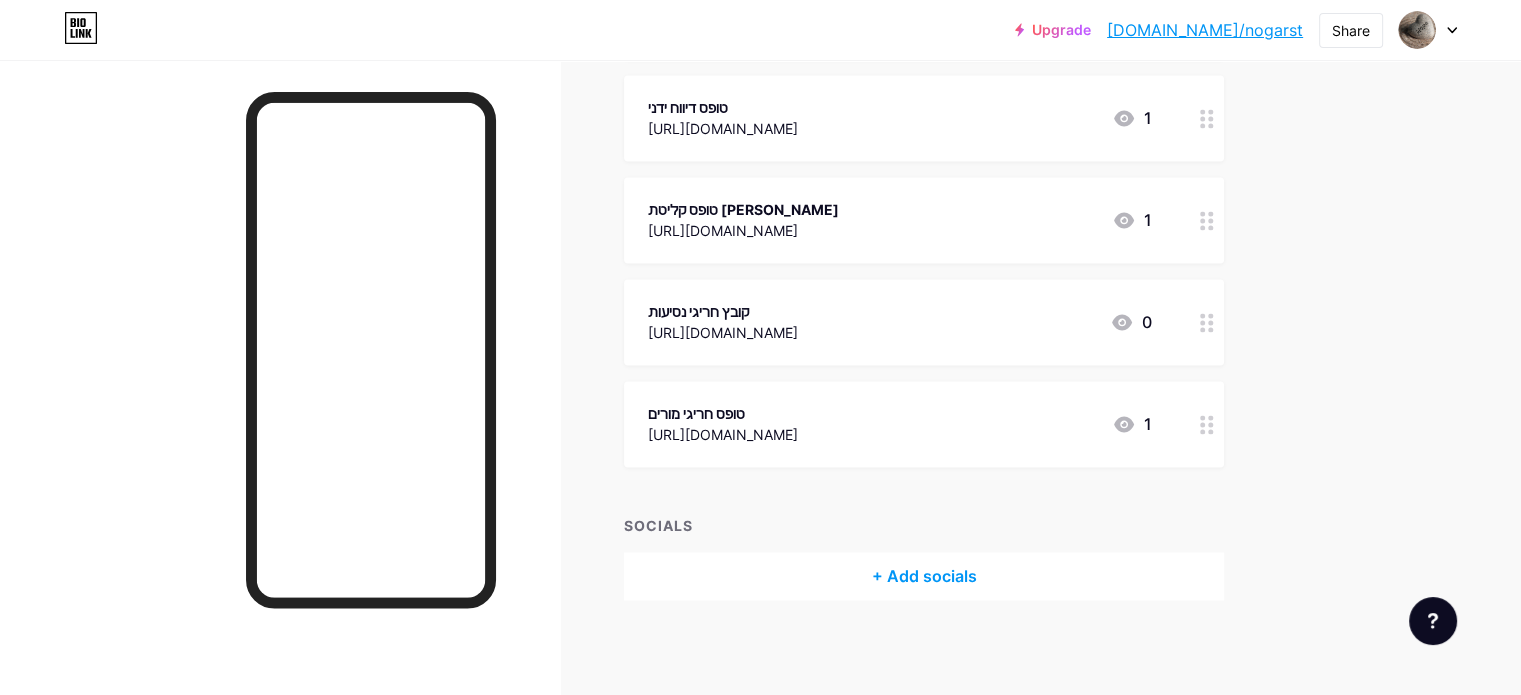 scroll, scrollTop: 3055, scrollLeft: 0, axis: vertical 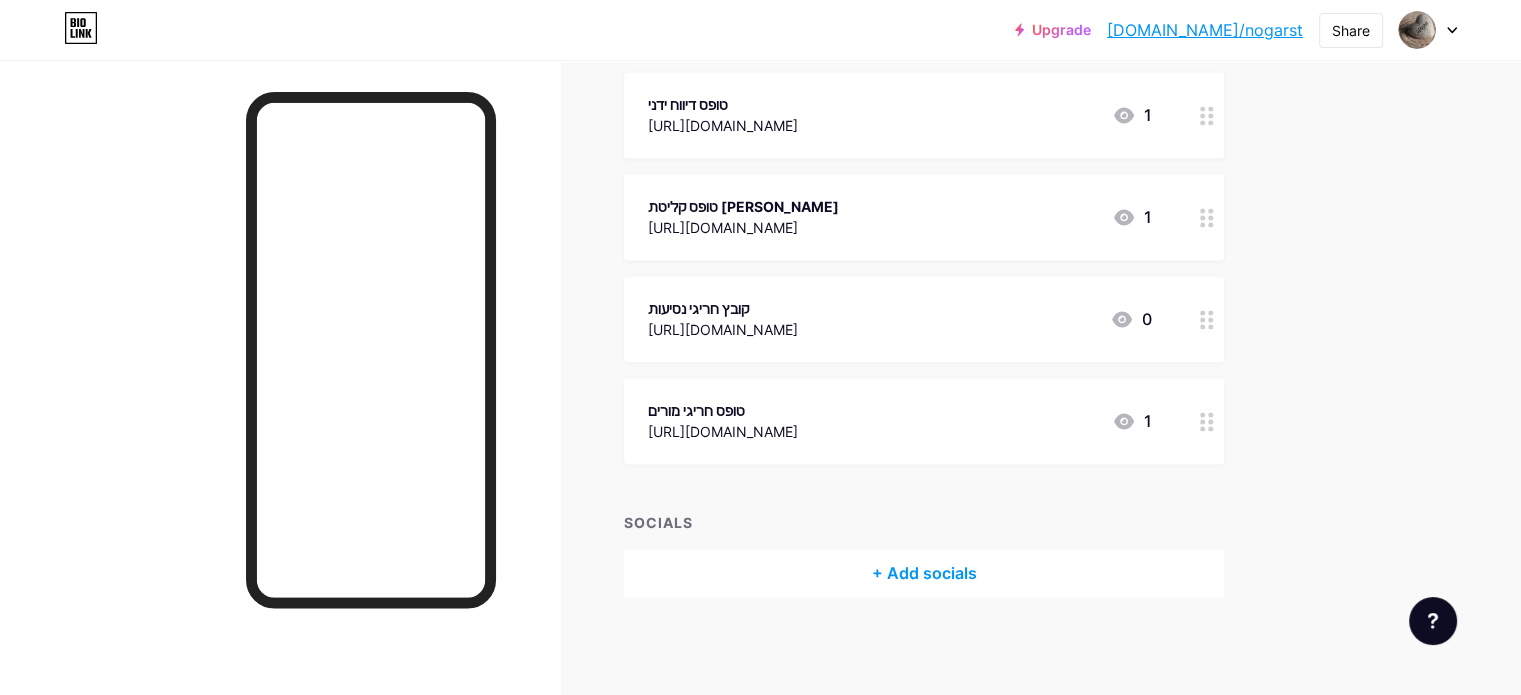 click on "[URL][DOMAIN_NAME]" at bounding box center [723, 431] 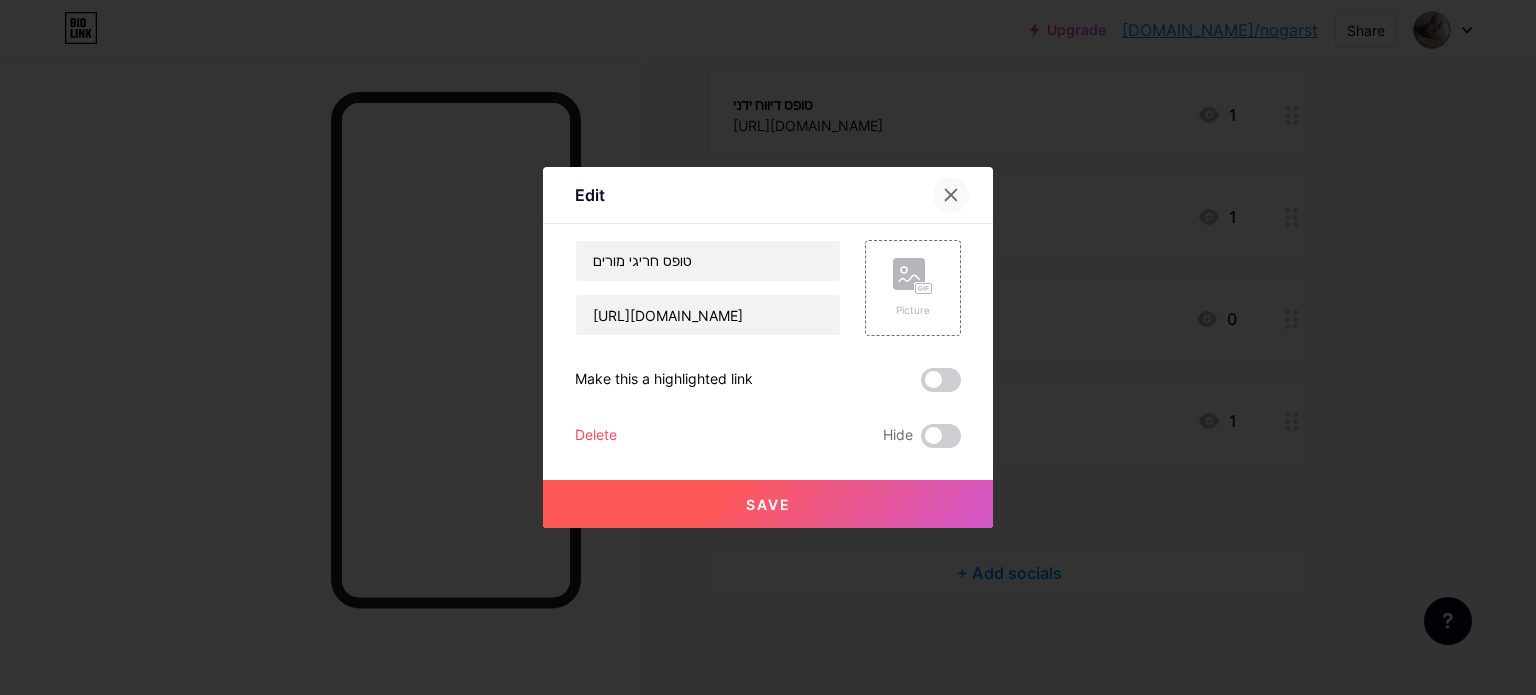 click at bounding box center [951, 195] 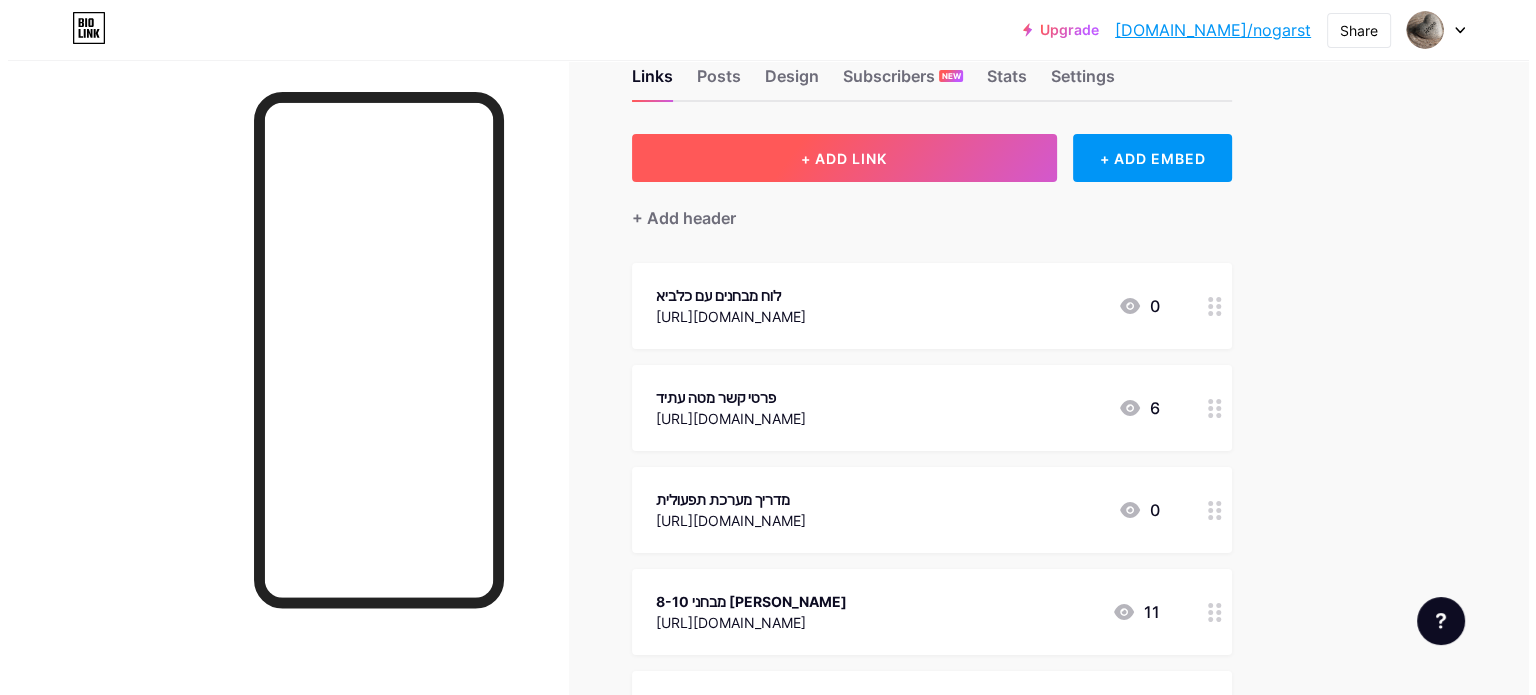 scroll, scrollTop: 0, scrollLeft: 0, axis: both 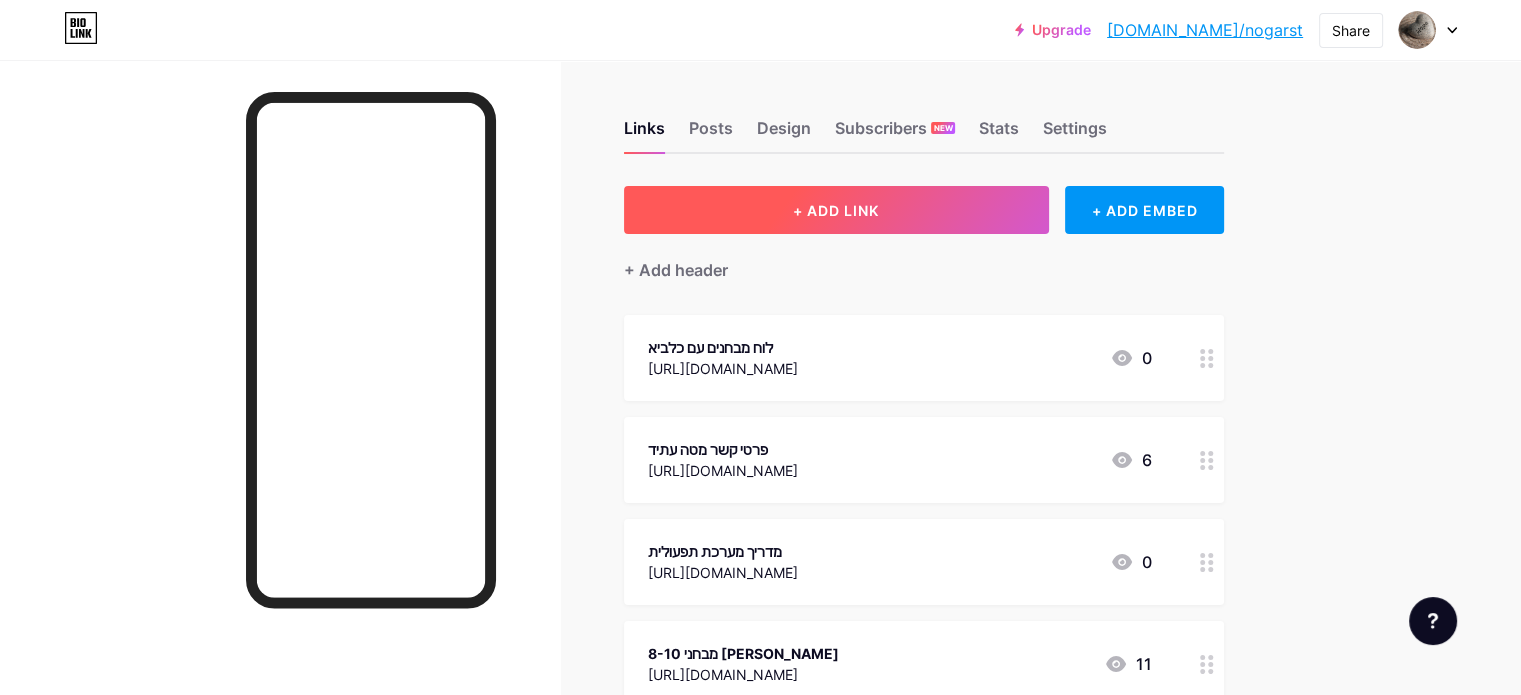 click on "+ ADD LINK" at bounding box center [836, 210] 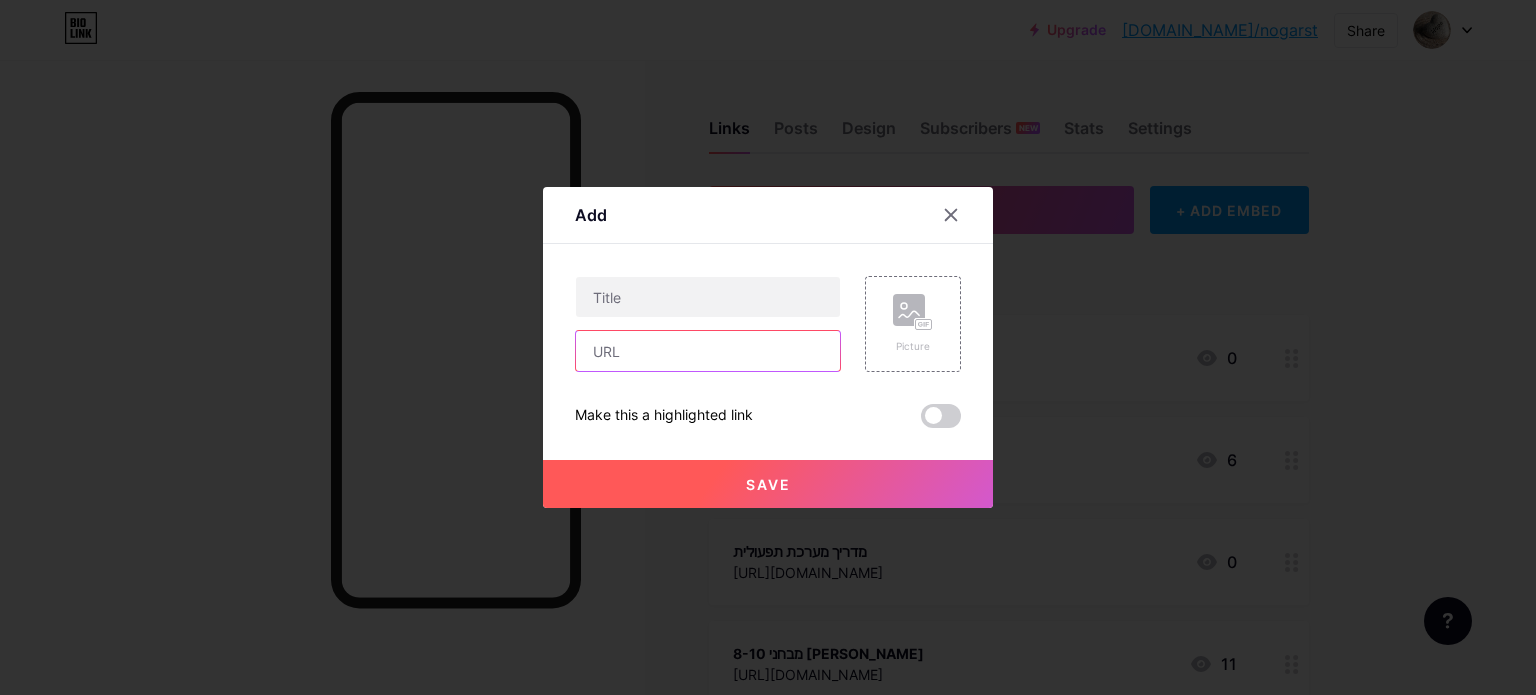 click at bounding box center (708, 351) 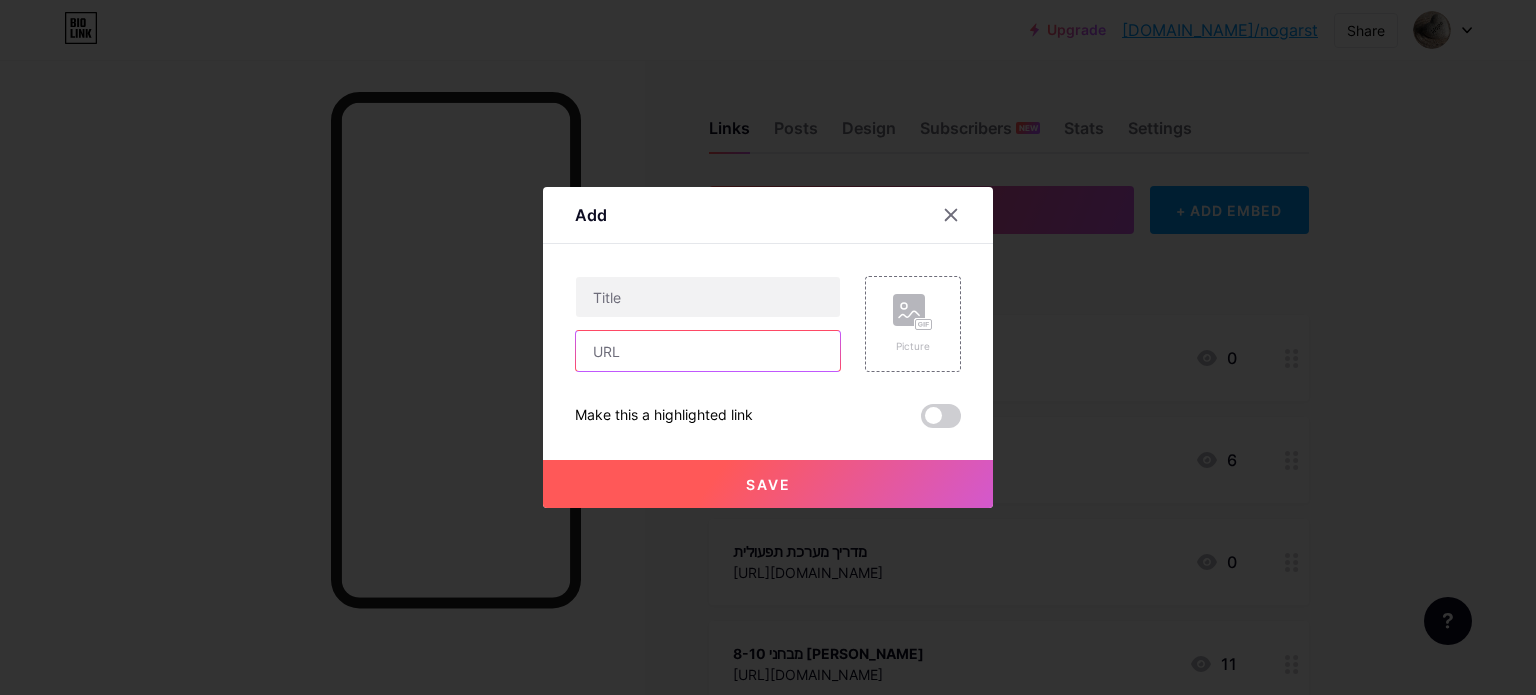 paste on "[URL][DOMAIN_NAME]" 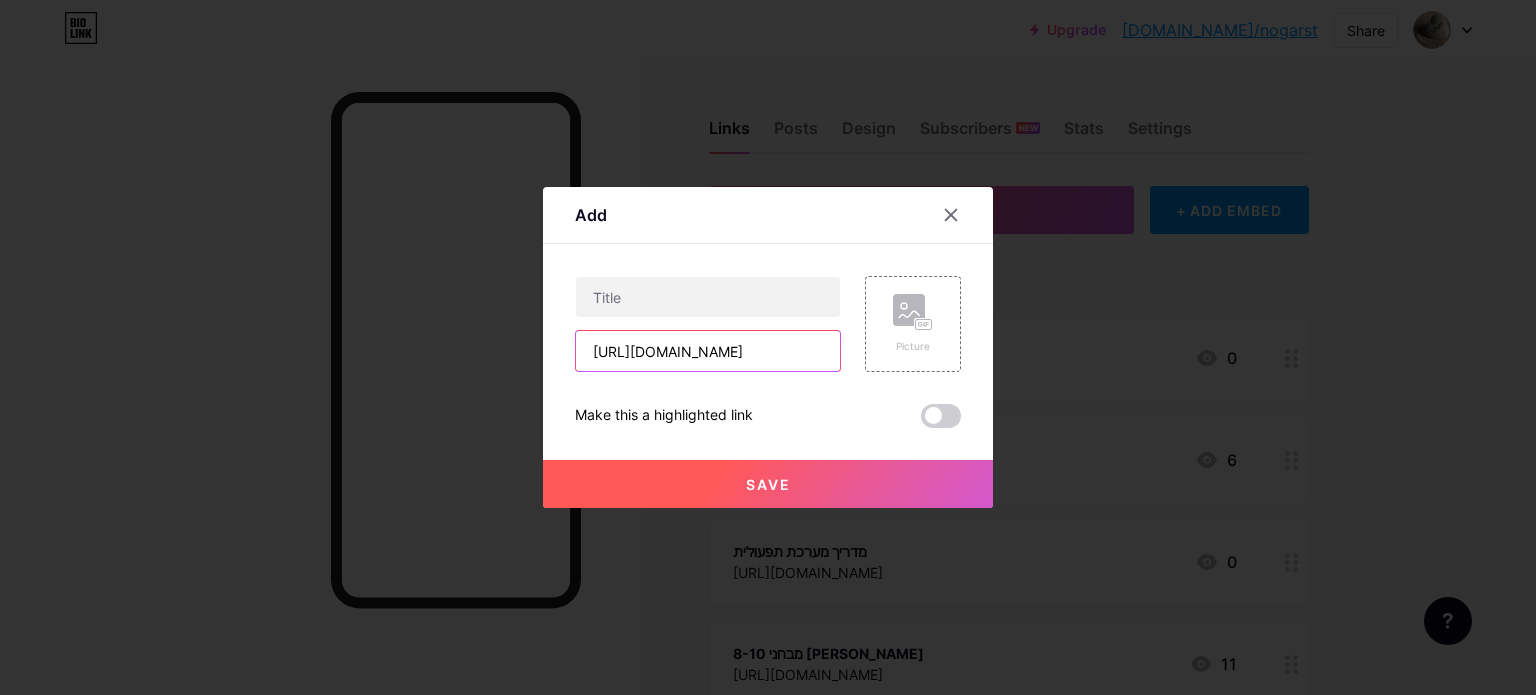 scroll, scrollTop: 0, scrollLeft: 544, axis: horizontal 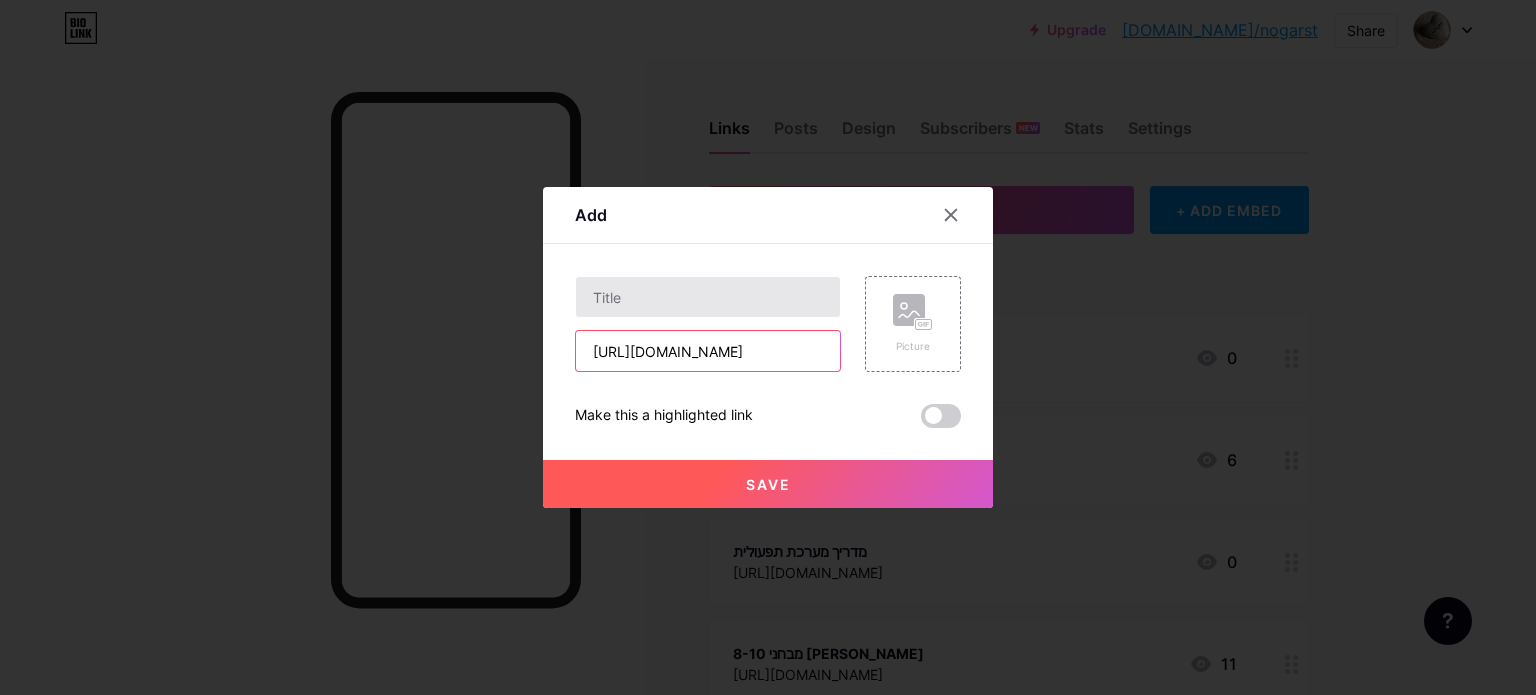 type on "[URL][DOMAIN_NAME]" 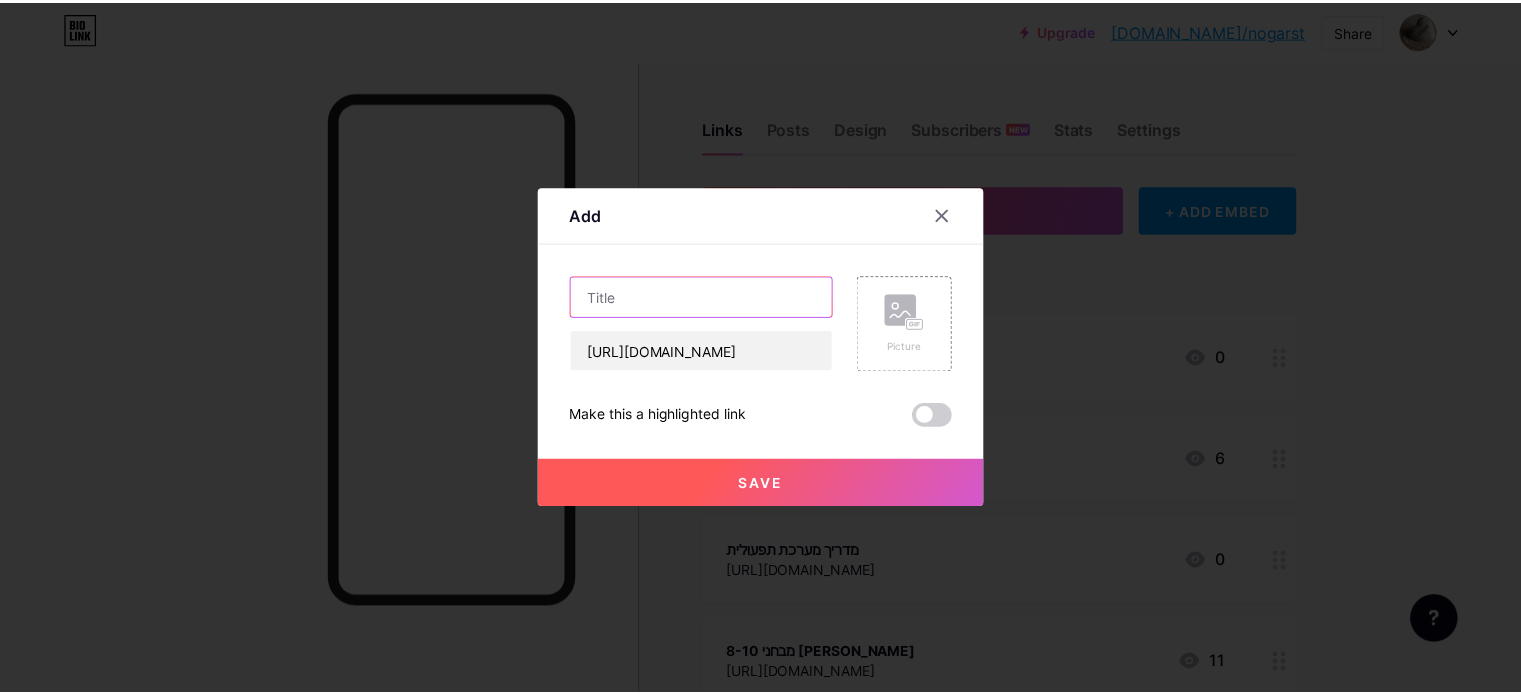 scroll, scrollTop: 0, scrollLeft: 0, axis: both 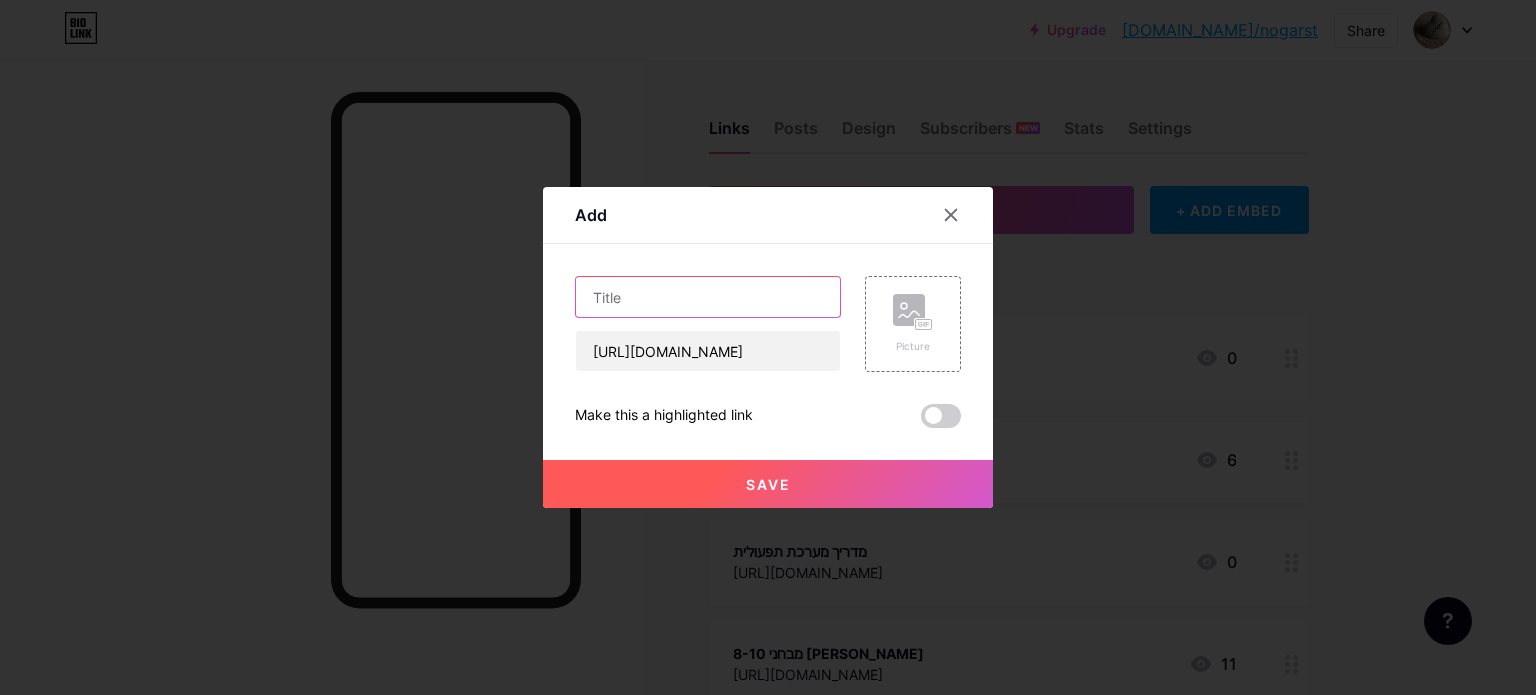 click at bounding box center [708, 297] 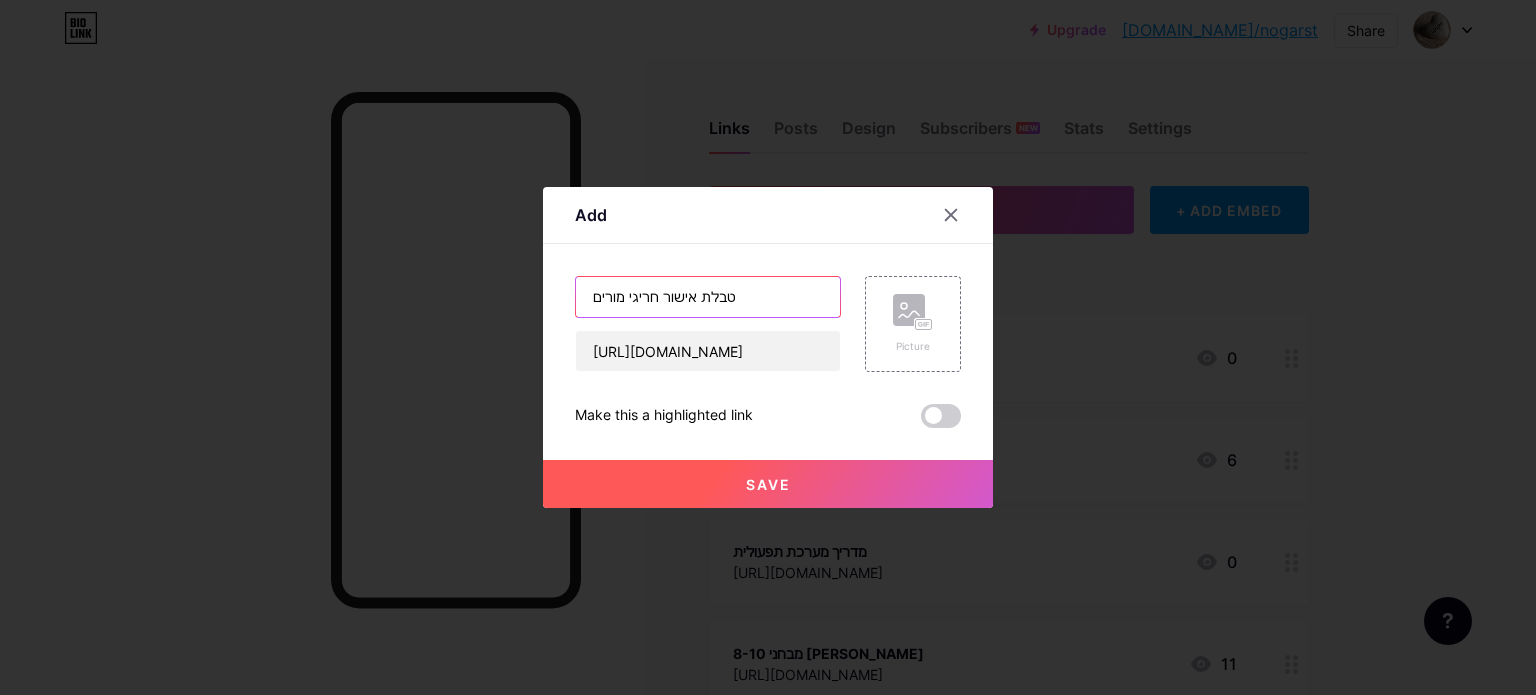 type on "טבלת אישור חריגי מורים" 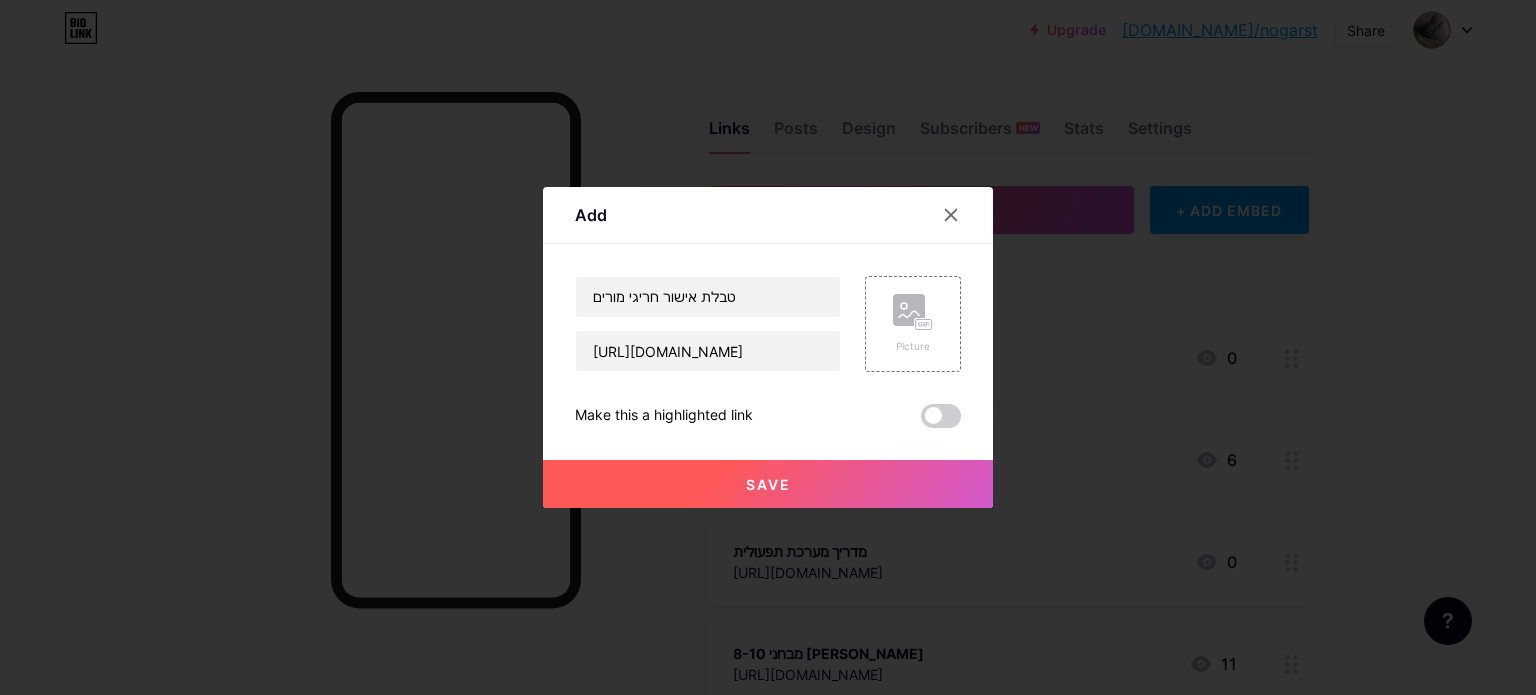 click on "Save" at bounding box center (768, 484) 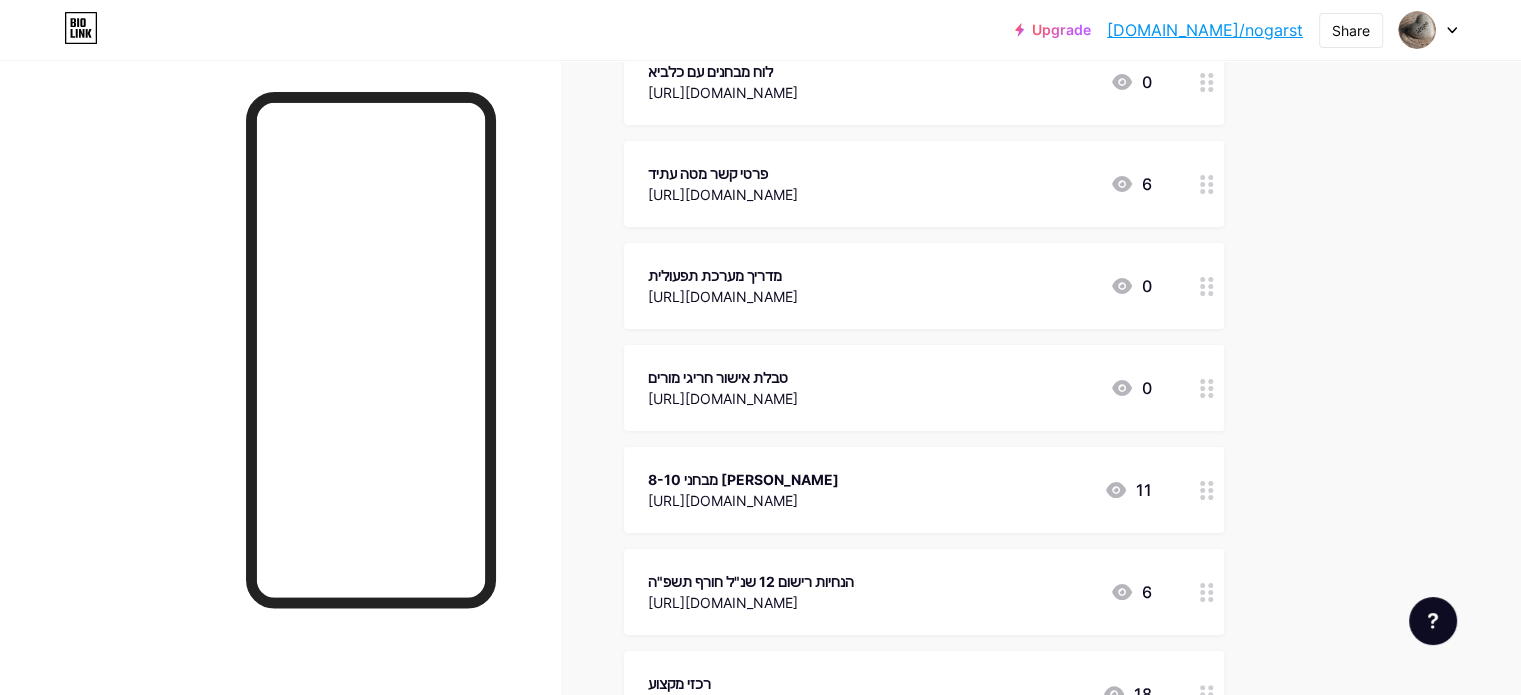 scroll, scrollTop: 300, scrollLeft: 0, axis: vertical 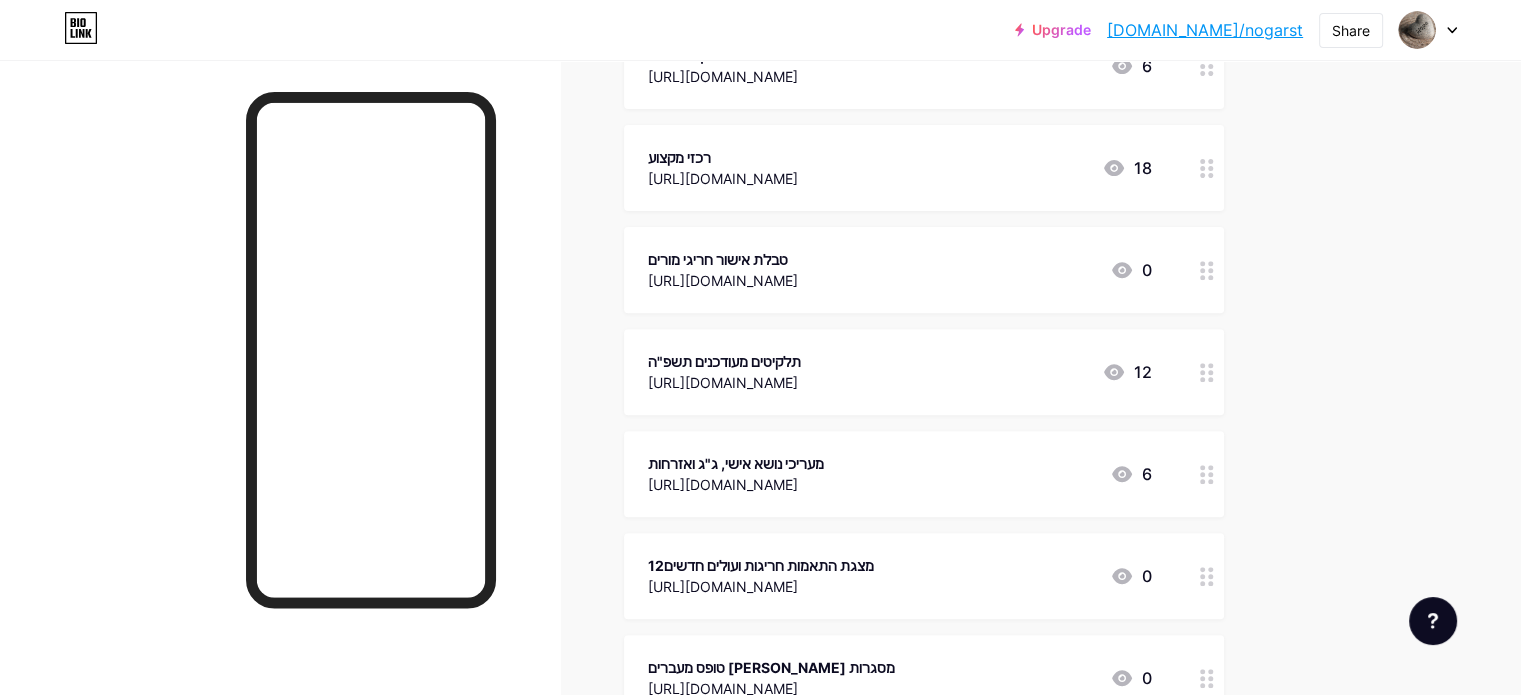 drag, startPoint x: 1295, startPoint y: 267, endPoint x: 1239, endPoint y: 364, distance: 112.00446 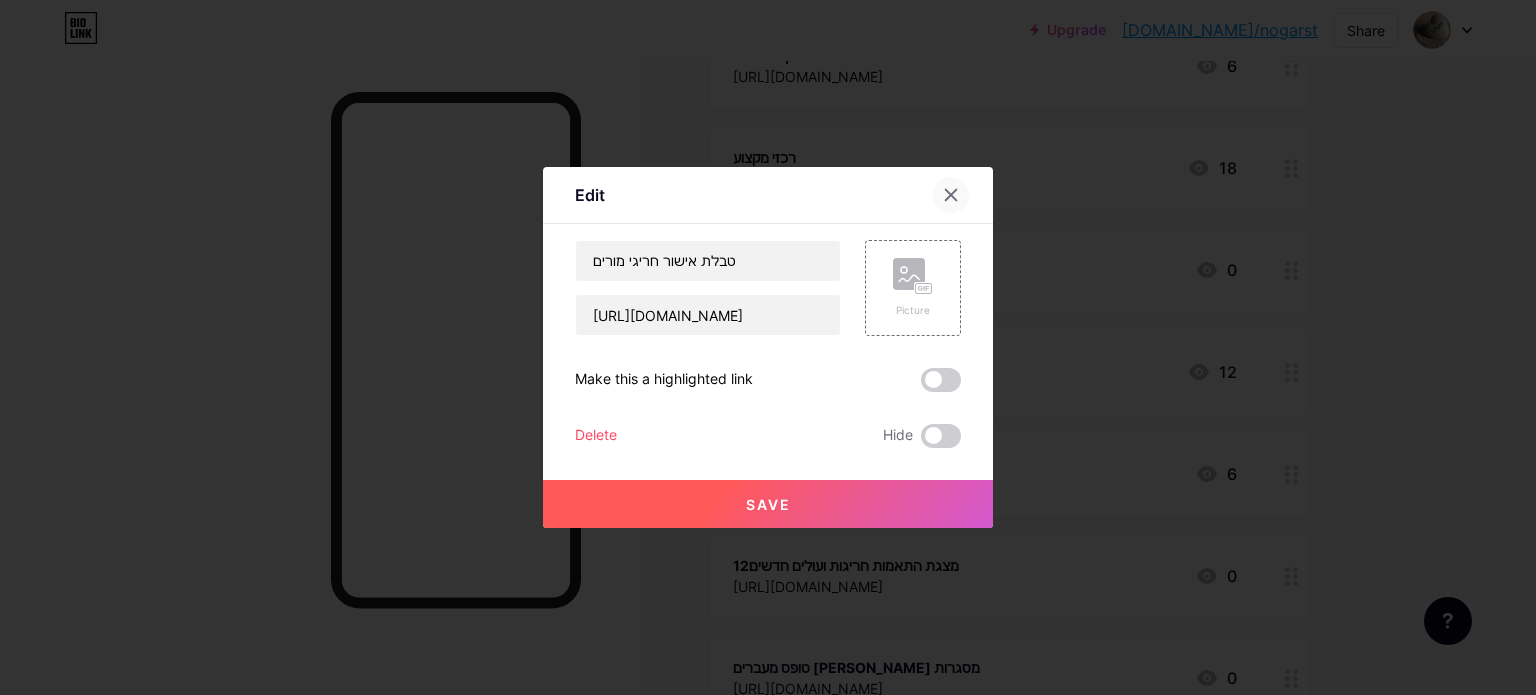 click 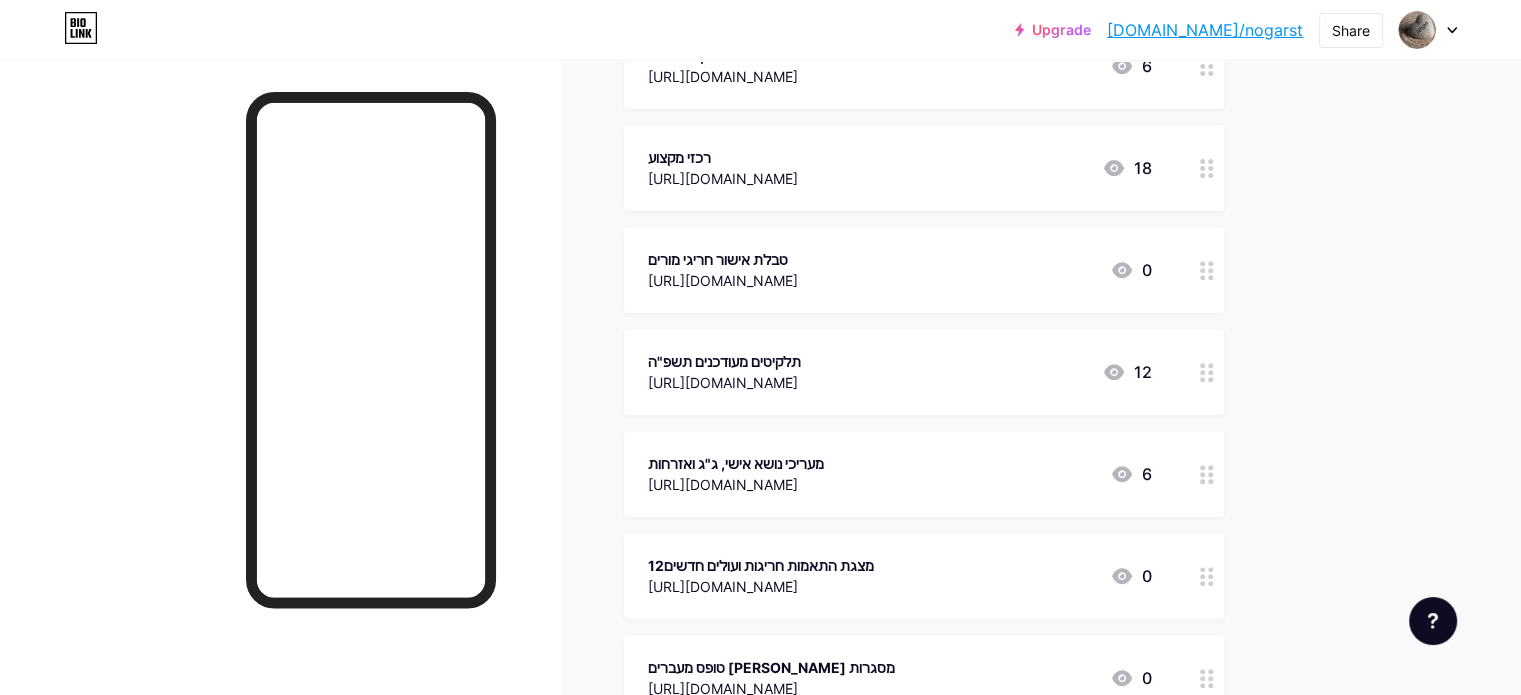 drag, startPoint x: 1112, startPoint y: 267, endPoint x: 1113, endPoint y: 310, distance: 43.011627 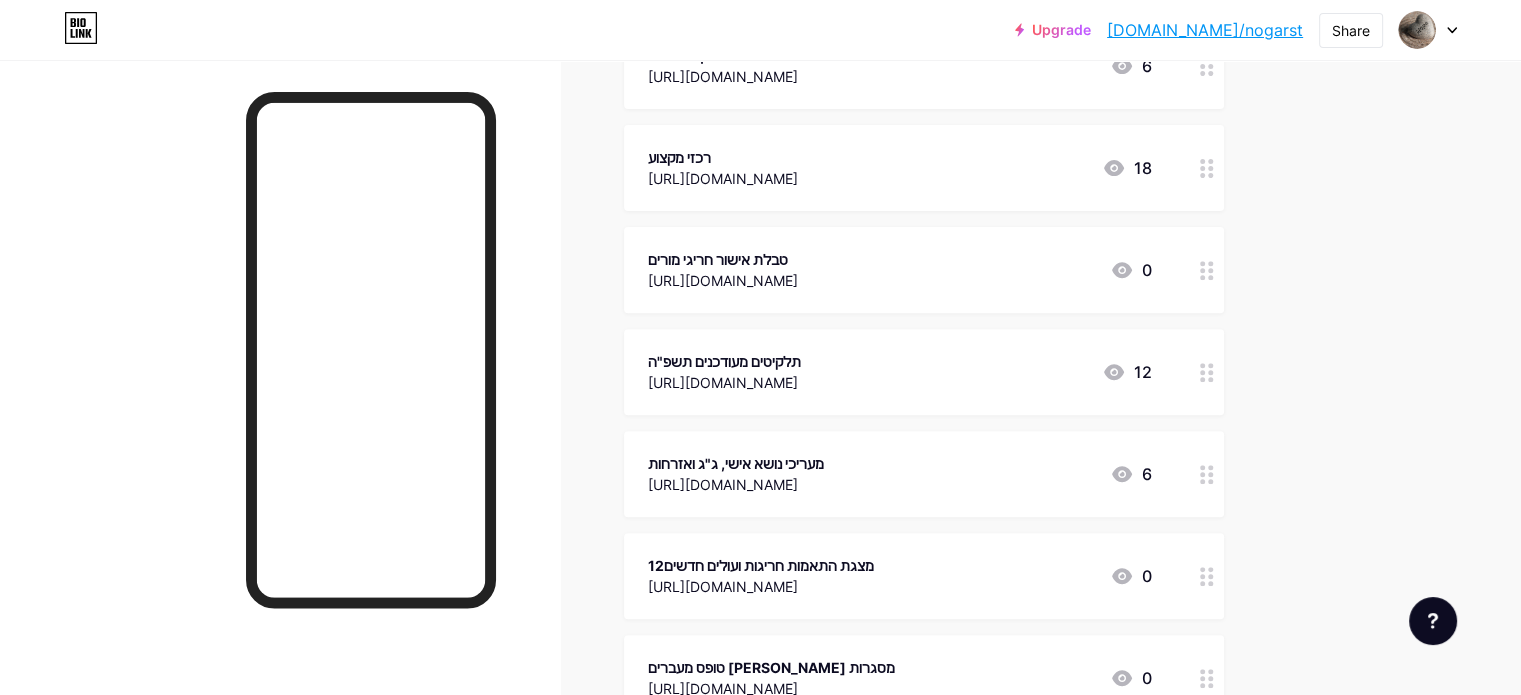 click on "Upgrade   [DOMAIN_NAME]/nogars...   [DOMAIN_NAME]/nogarst   Share               Switch accounts     [EMAIL_ADDRESS][DOMAIN_NAME]   [DOMAIN_NAME]/nogarst       + Add a new page        Account settings   Logout   Link Copied
Links
Posts
Design
Subscribers
NEW
Stats
Settings       + ADD LINK     + ADD EMBED
+ Add header
לוח מבחנים עם כלביא
[URL][DOMAIN_NAME]
0
פרטי קשר מטה עתיד
[URL][DOMAIN_NAME]
6
מדריך מערכת תפעולית
[URL][DOMAIN_NAME]" at bounding box center [760, 1227] 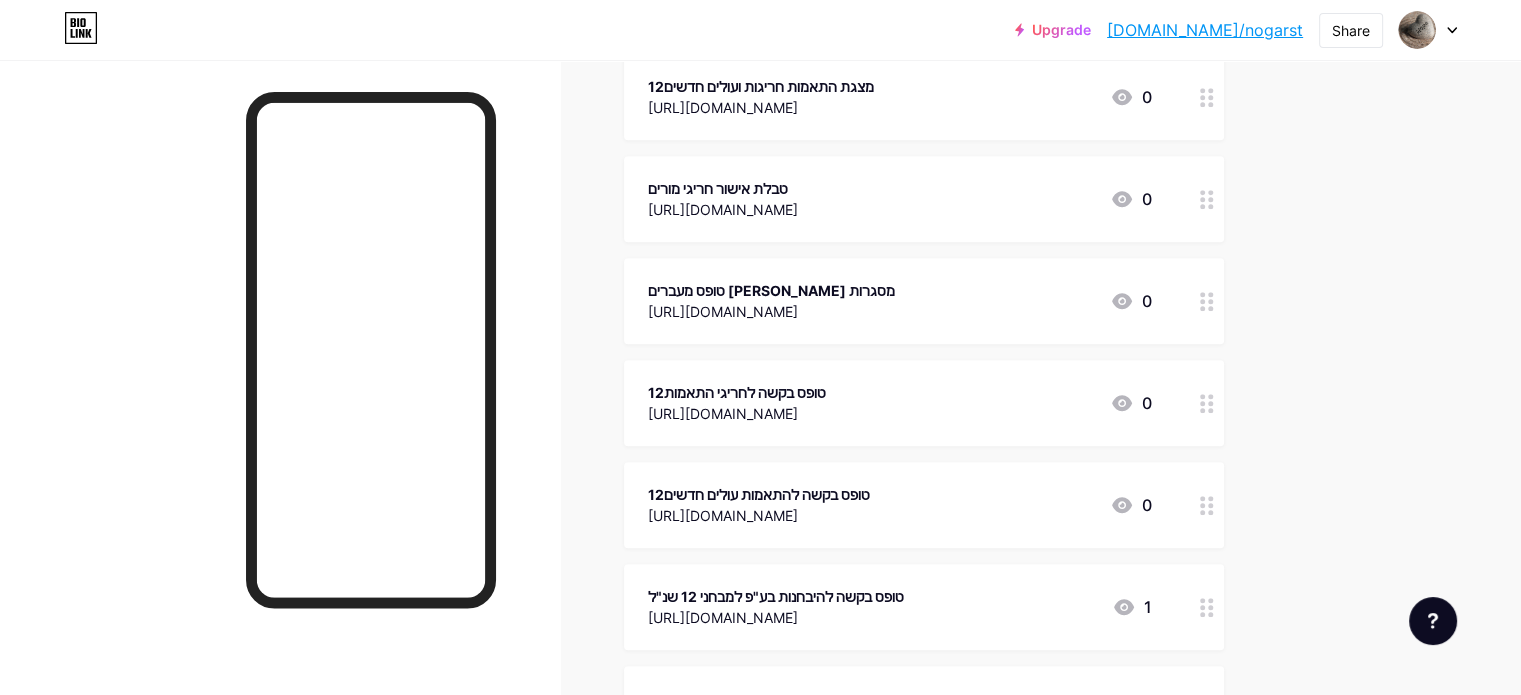 scroll, scrollTop: 1100, scrollLeft: 0, axis: vertical 